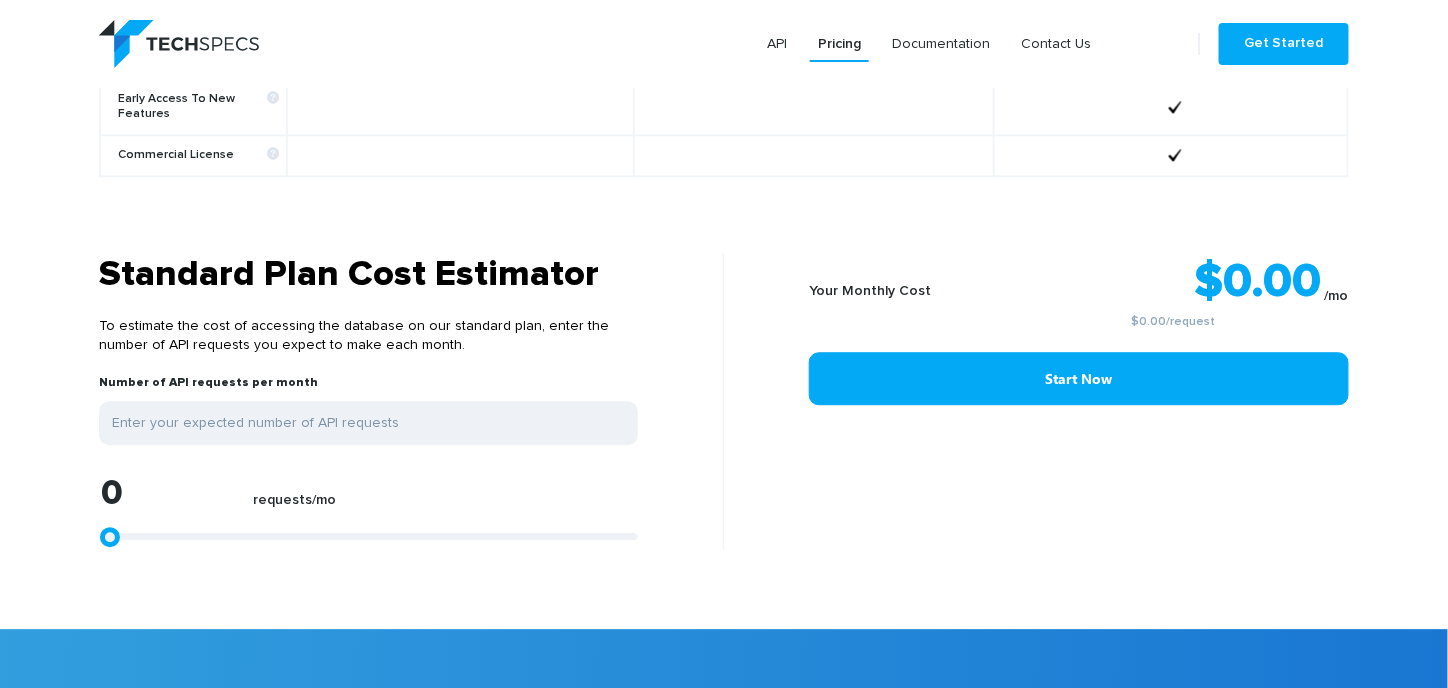 scroll, scrollTop: 1532, scrollLeft: 0, axis: vertical 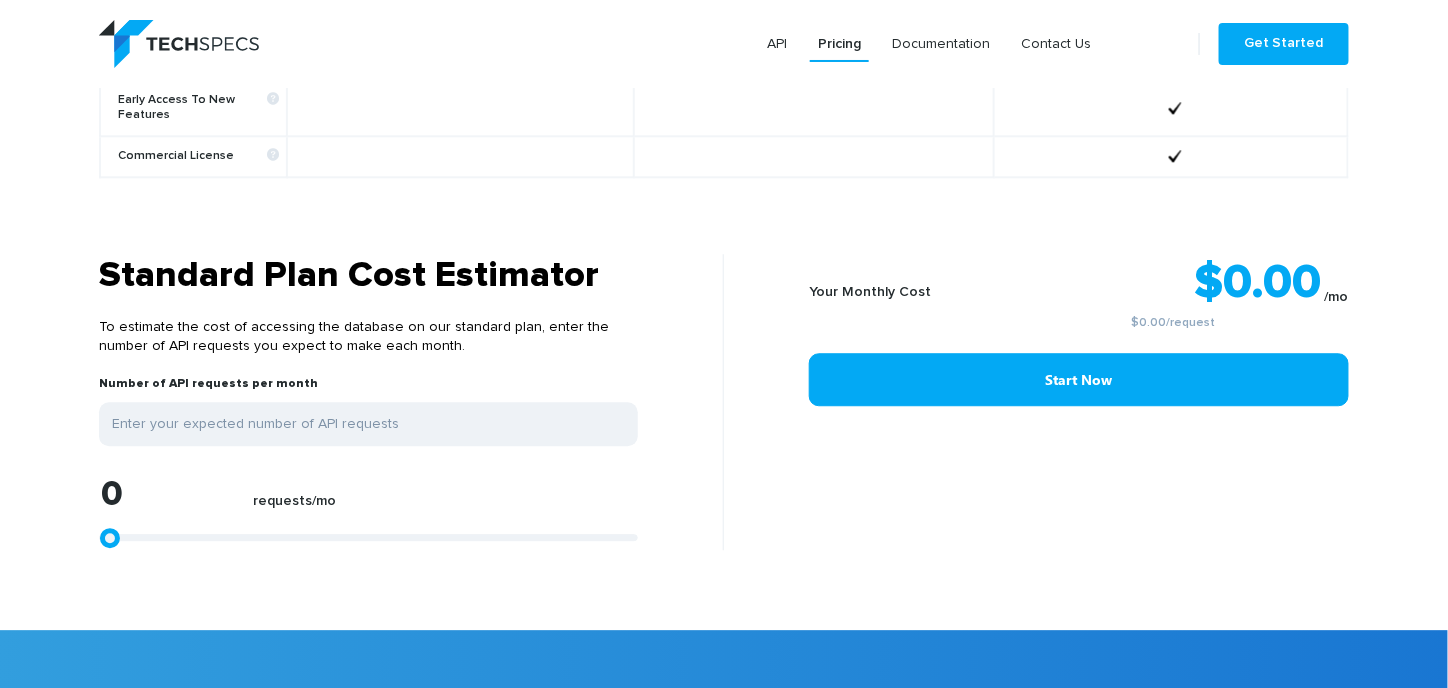 drag, startPoint x: 576, startPoint y: 519, endPoint x: 691, endPoint y: 515, distance: 115.06954 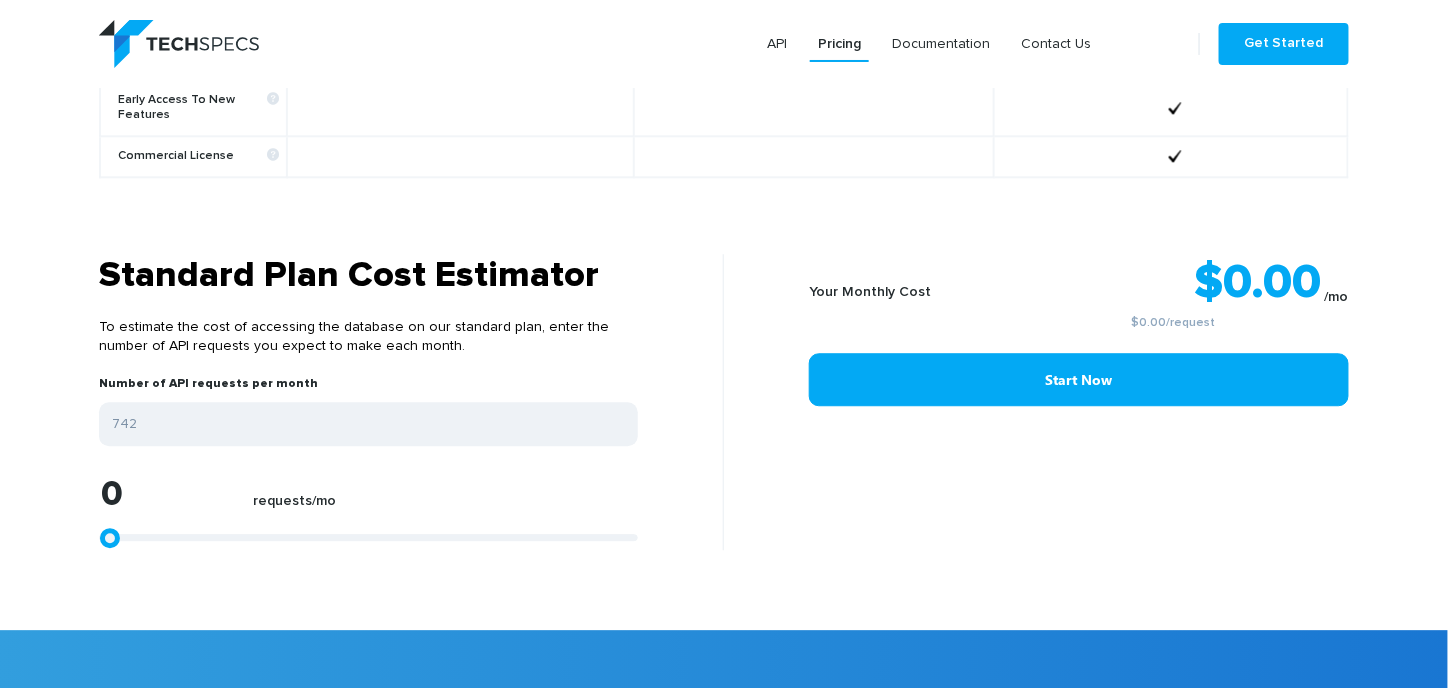 type on "742" 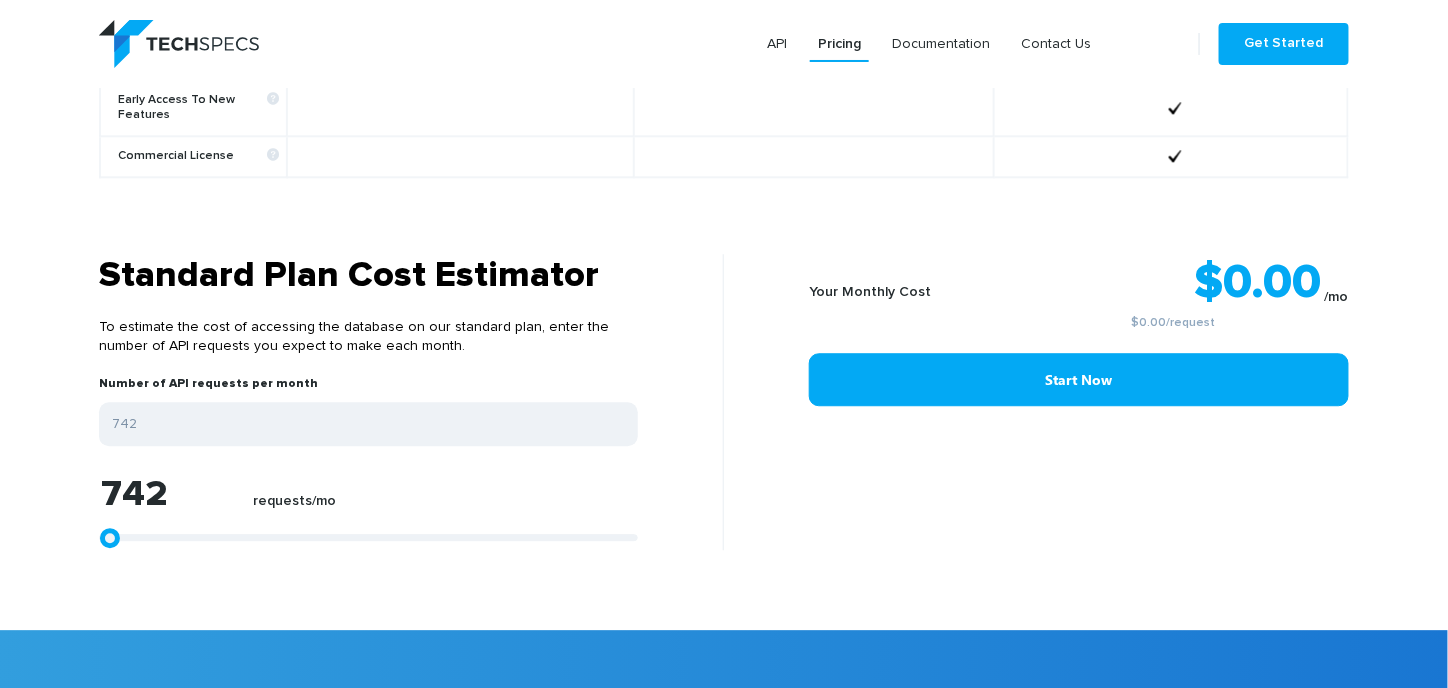 type on "25232" 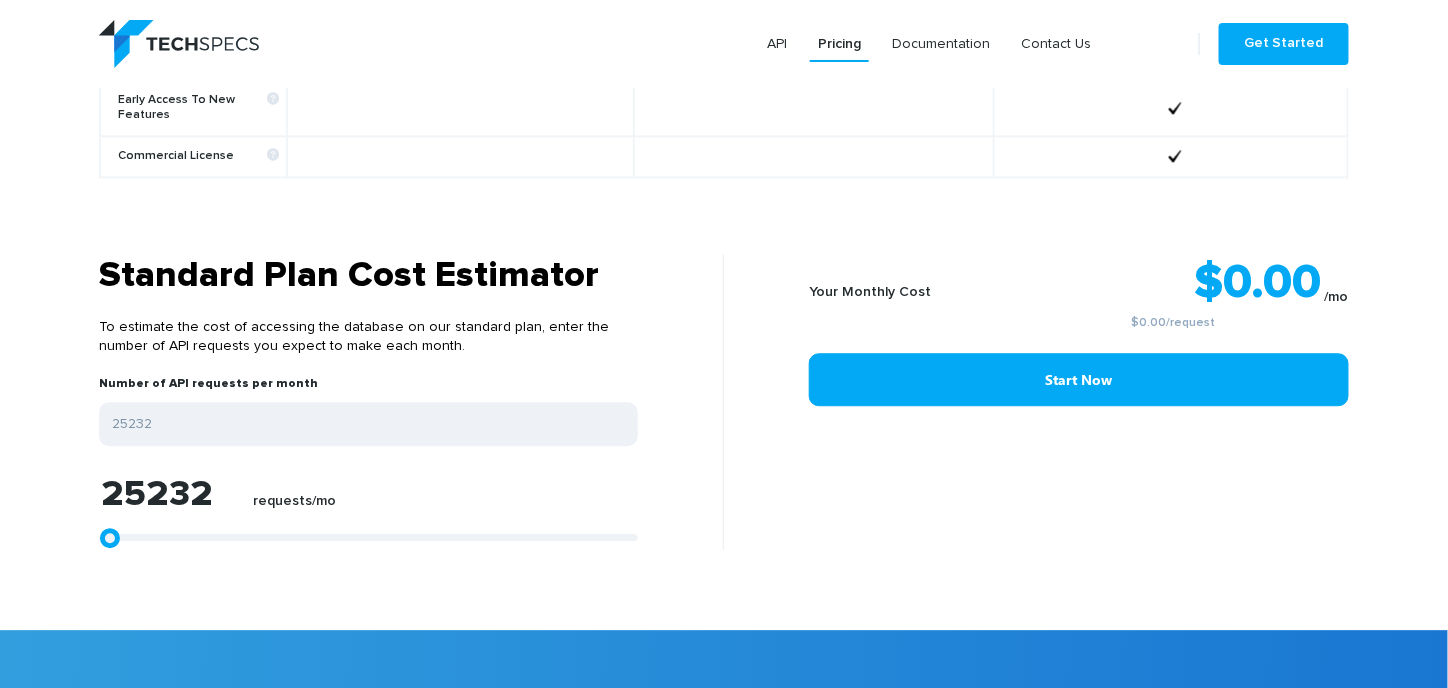 type on "28757" 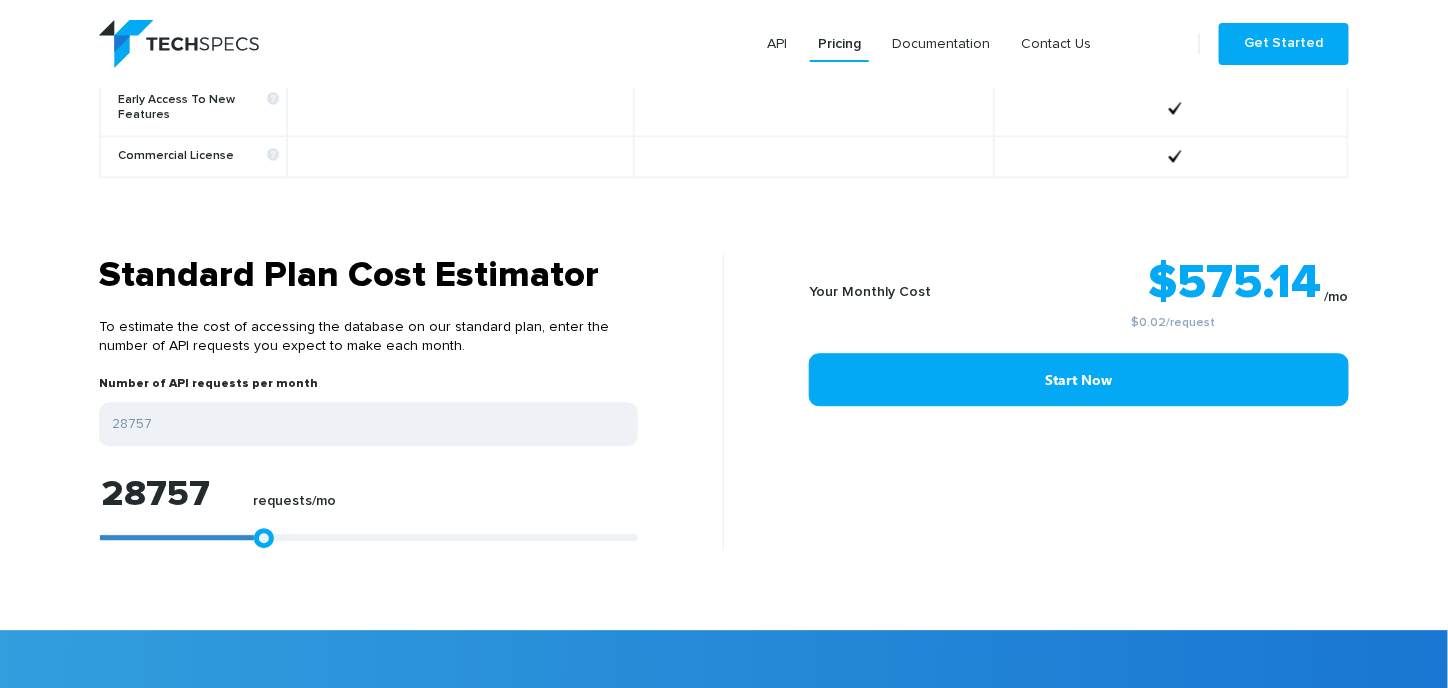 type on "31911" 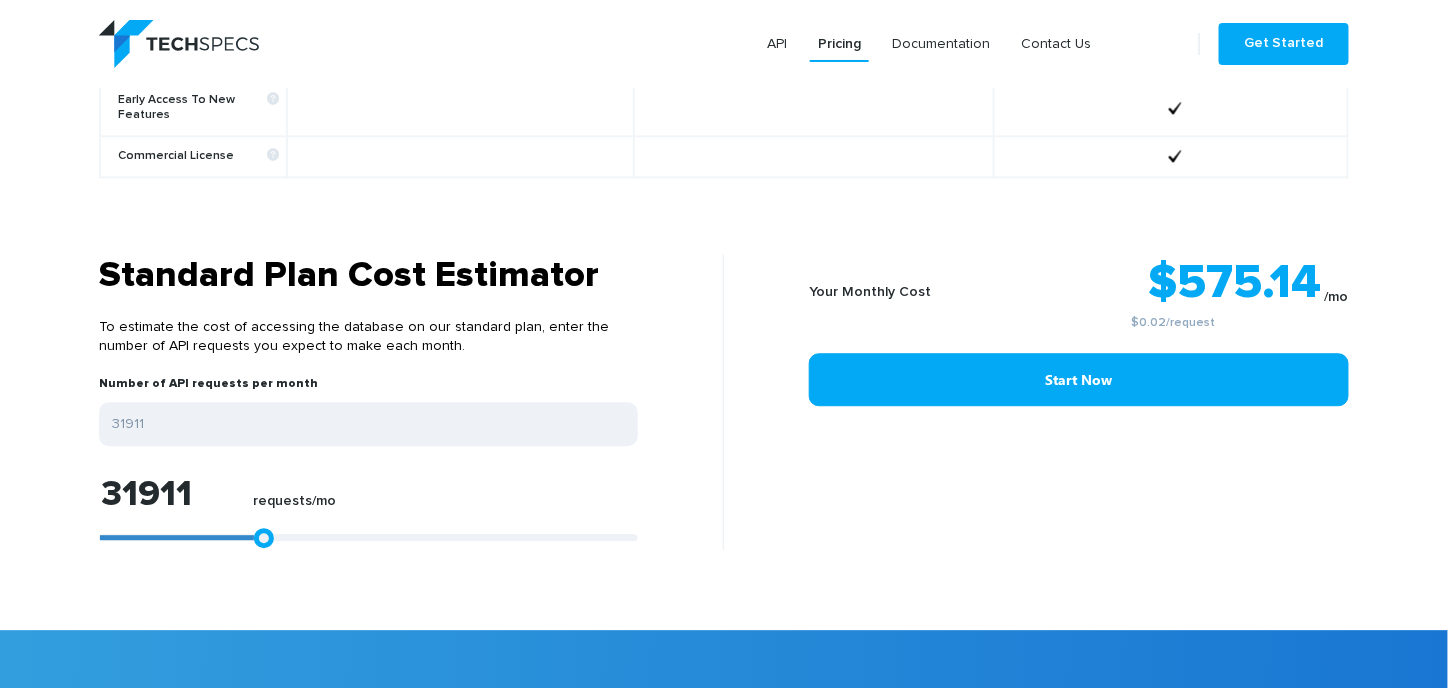 type on "36178" 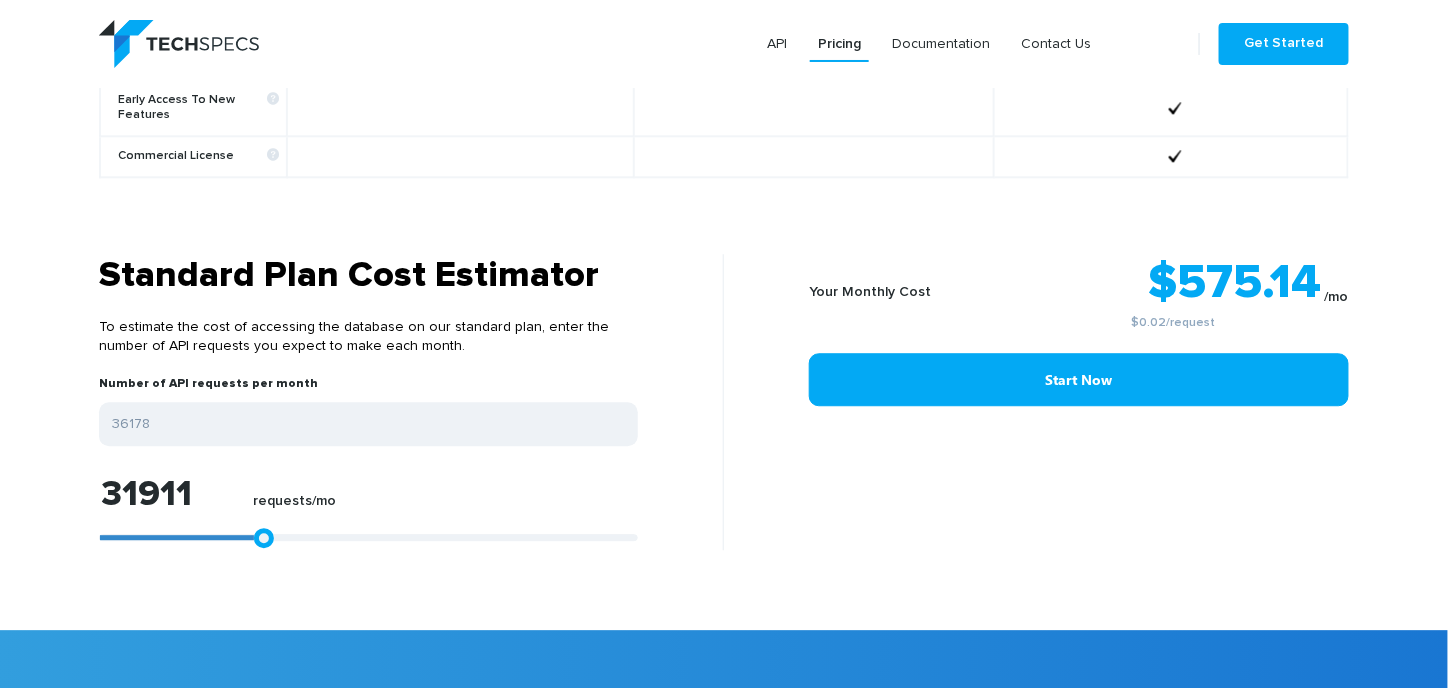 type on "36178" 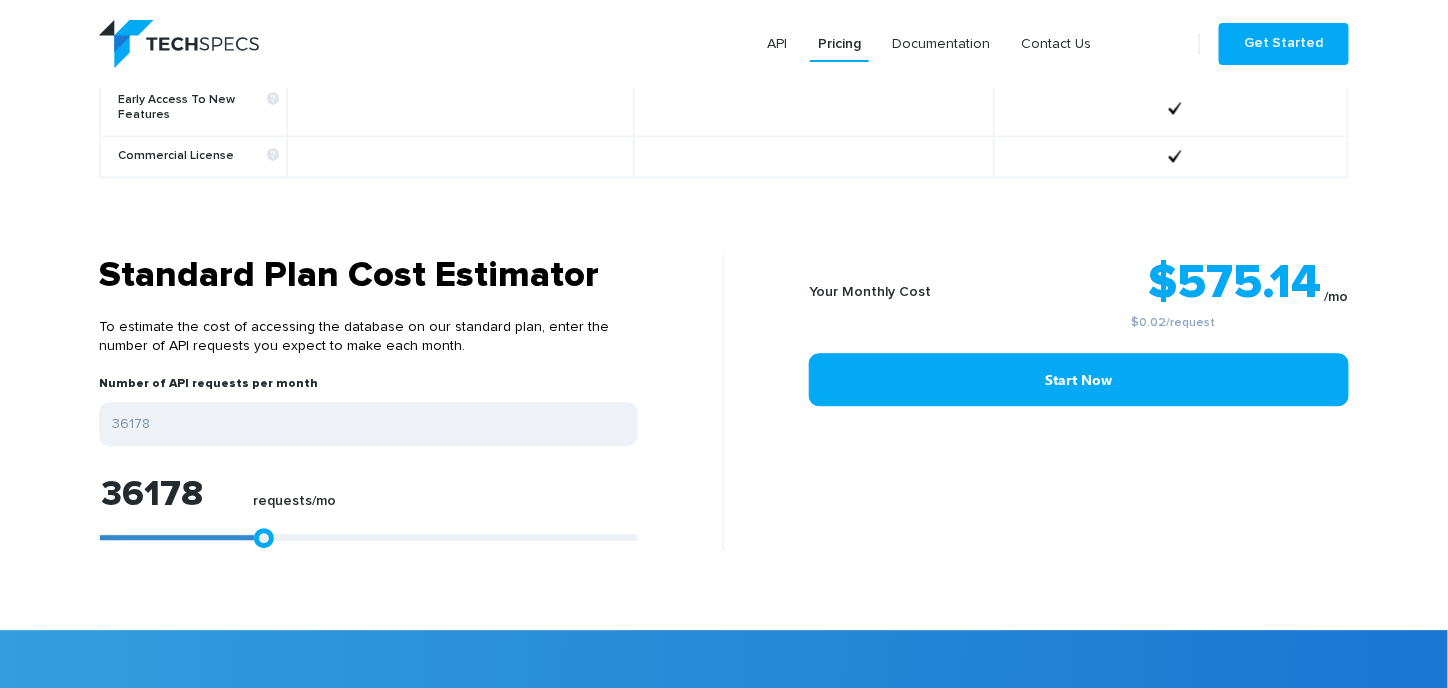 type on "37476" 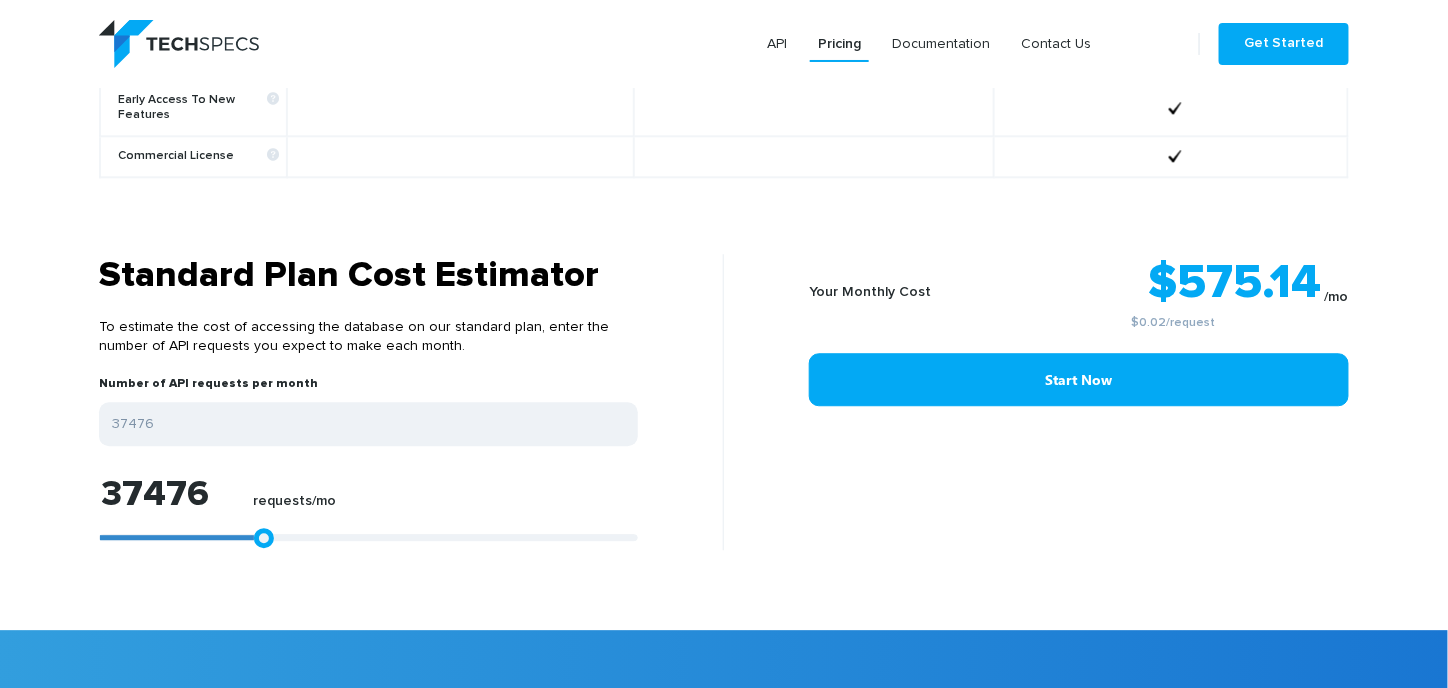 type on "38219" 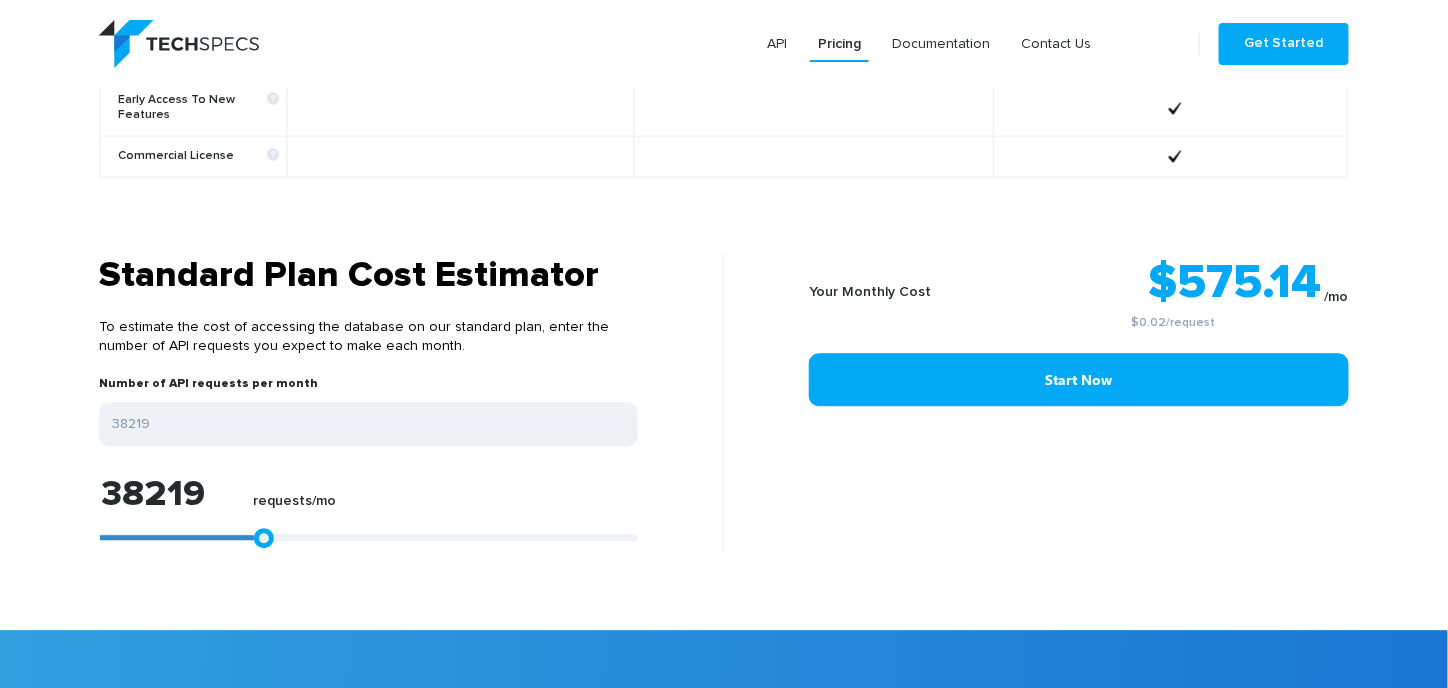 type on "38590" 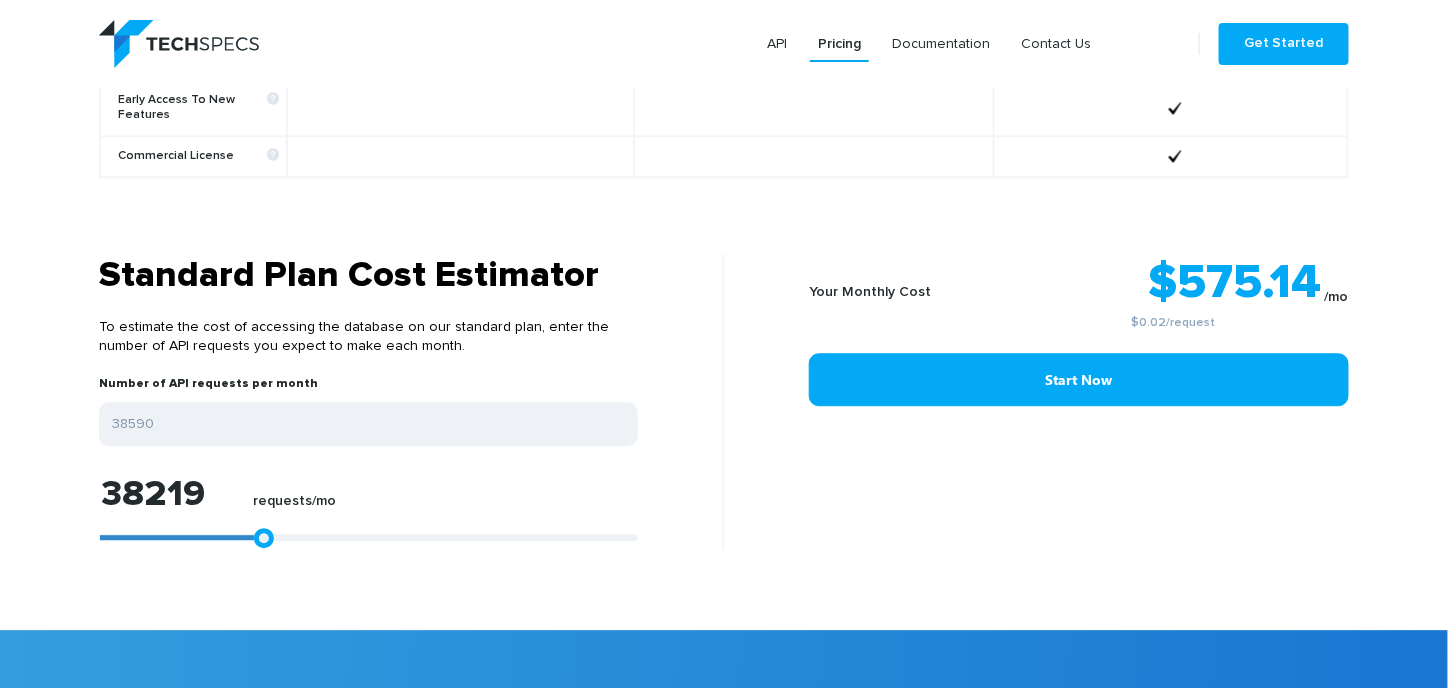 type on "38590" 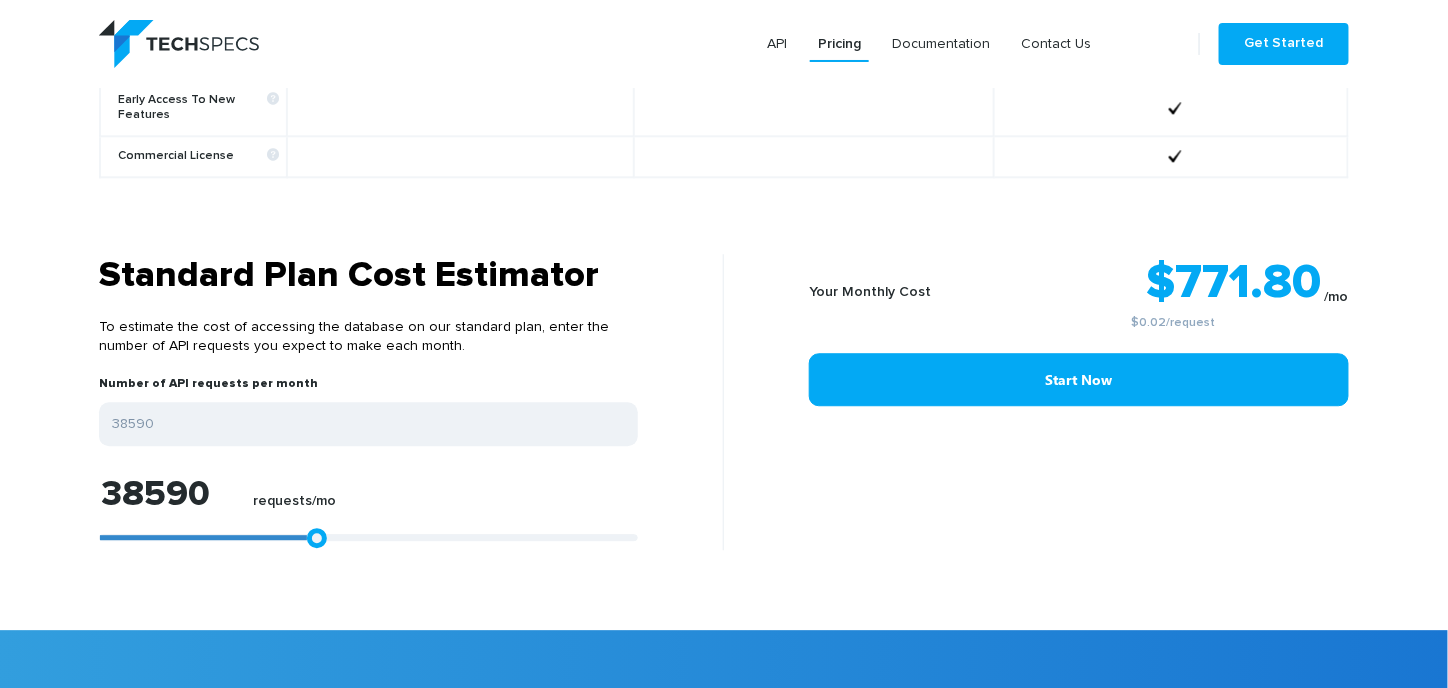 type on "38961" 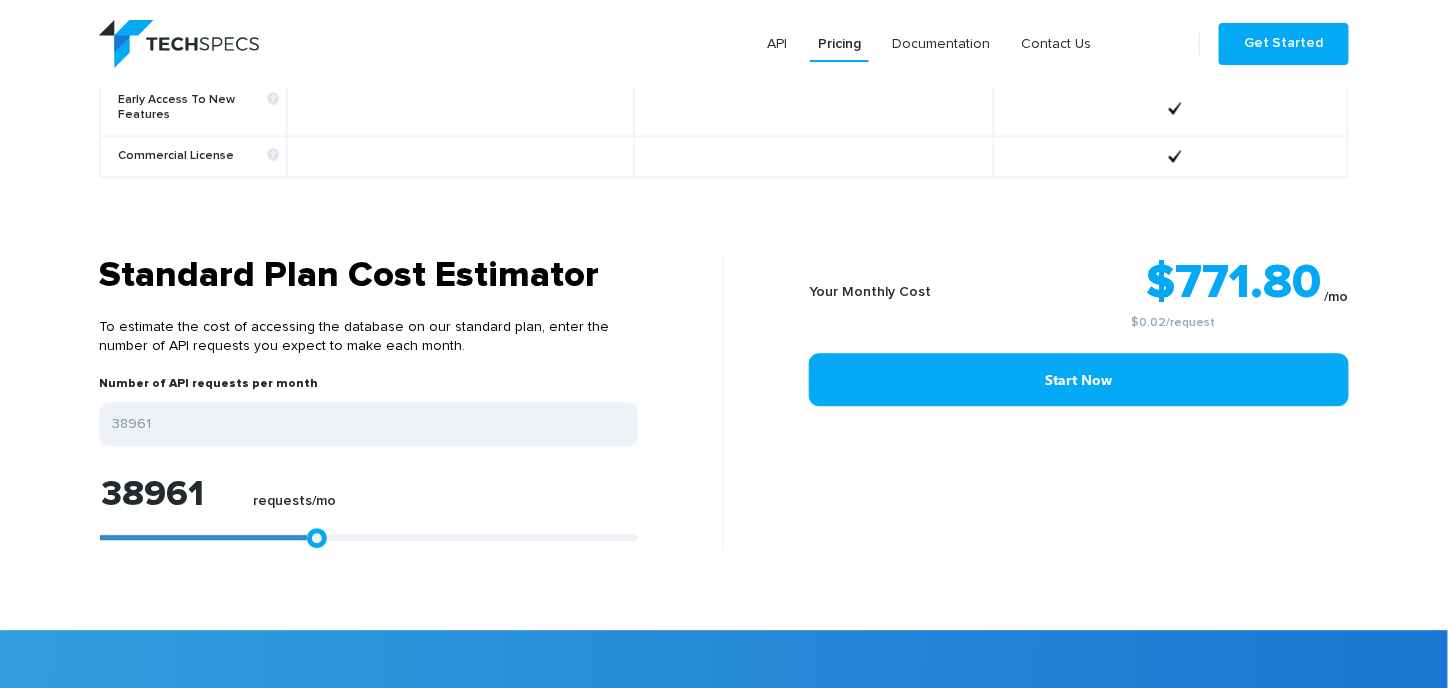 type on "40074" 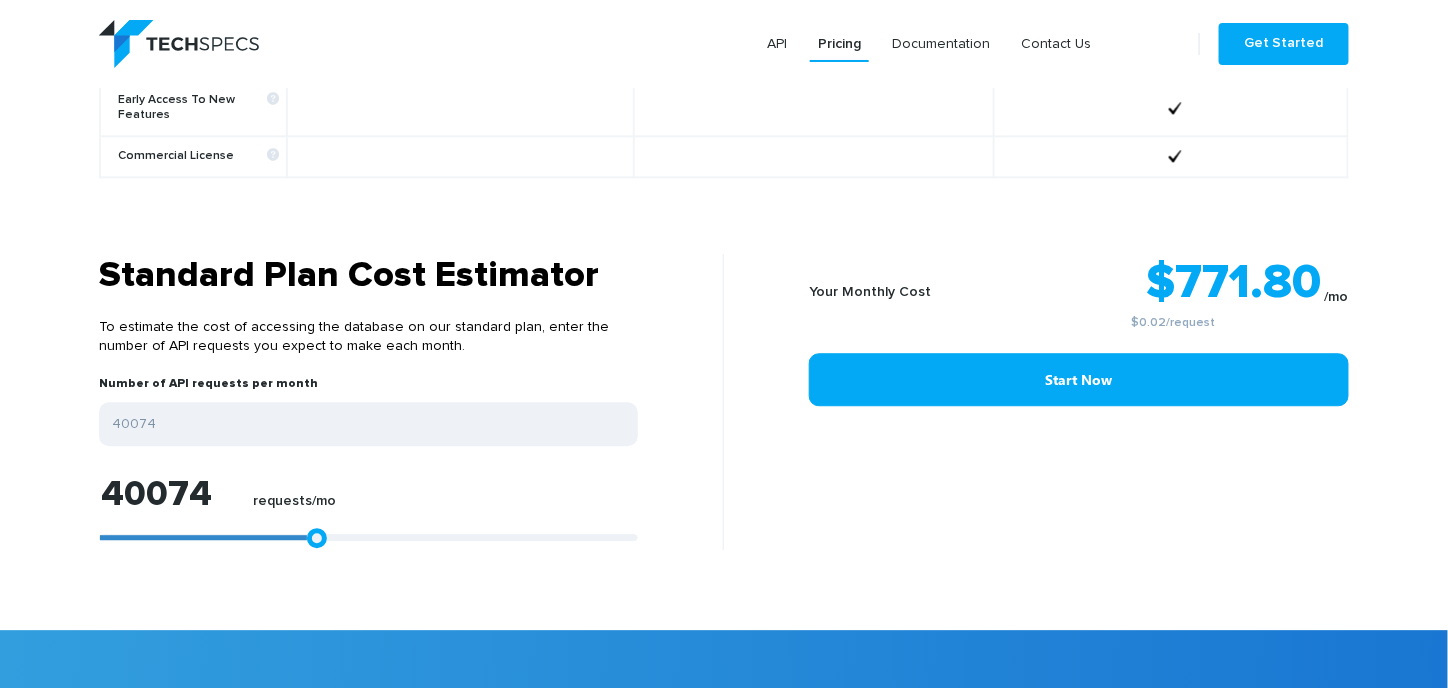 type on "41372" 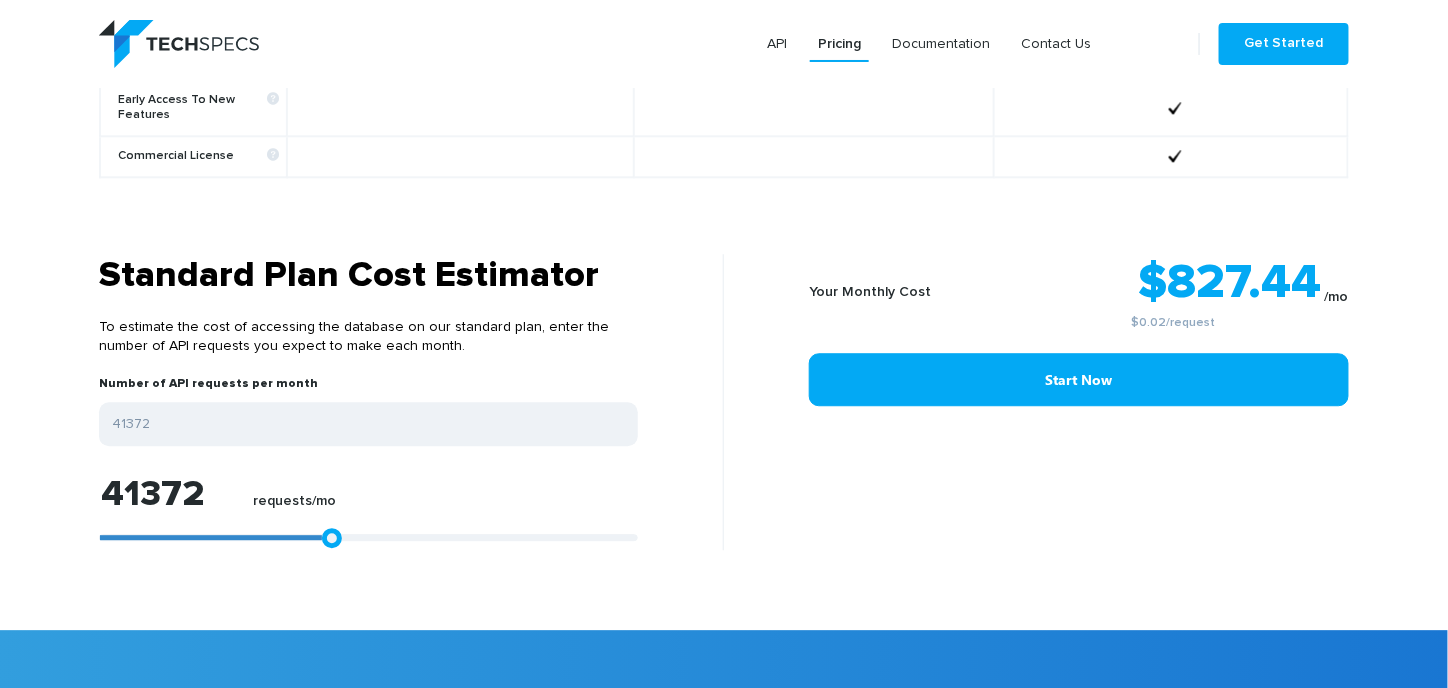 type on "41558" 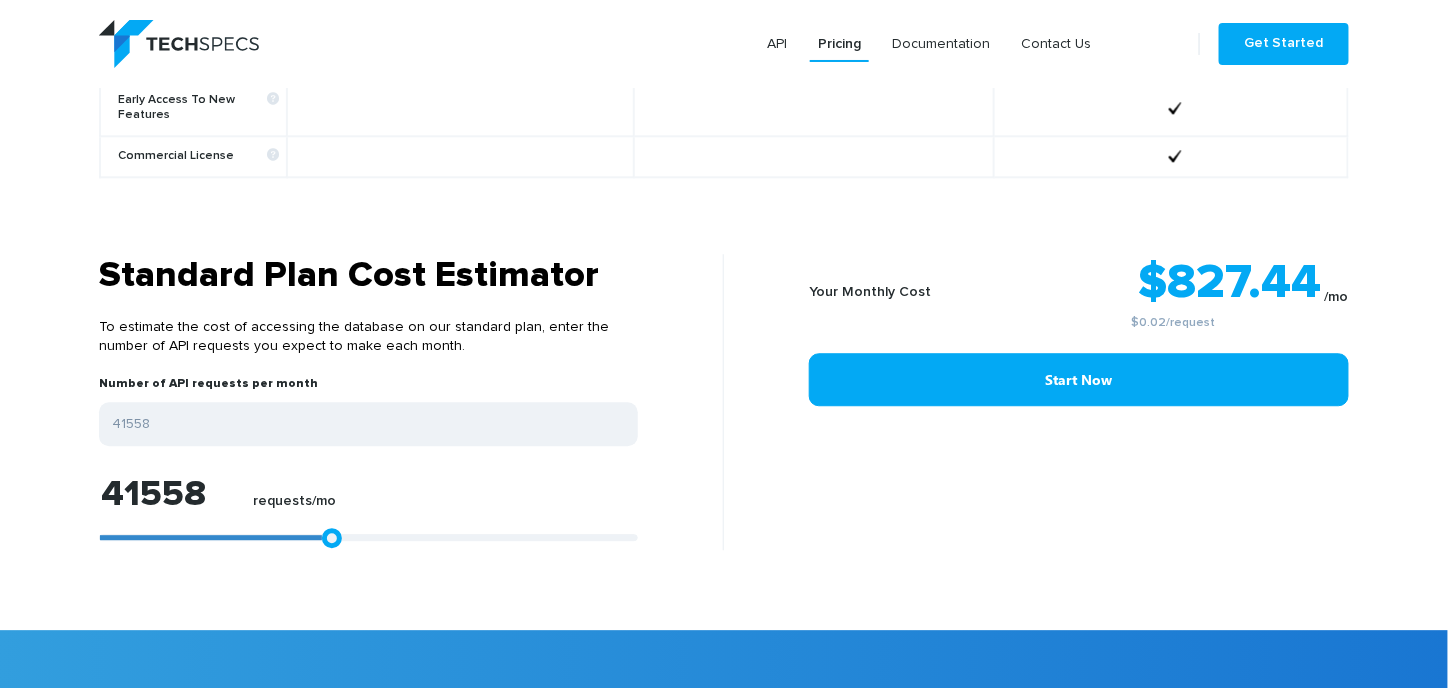 type on "43042" 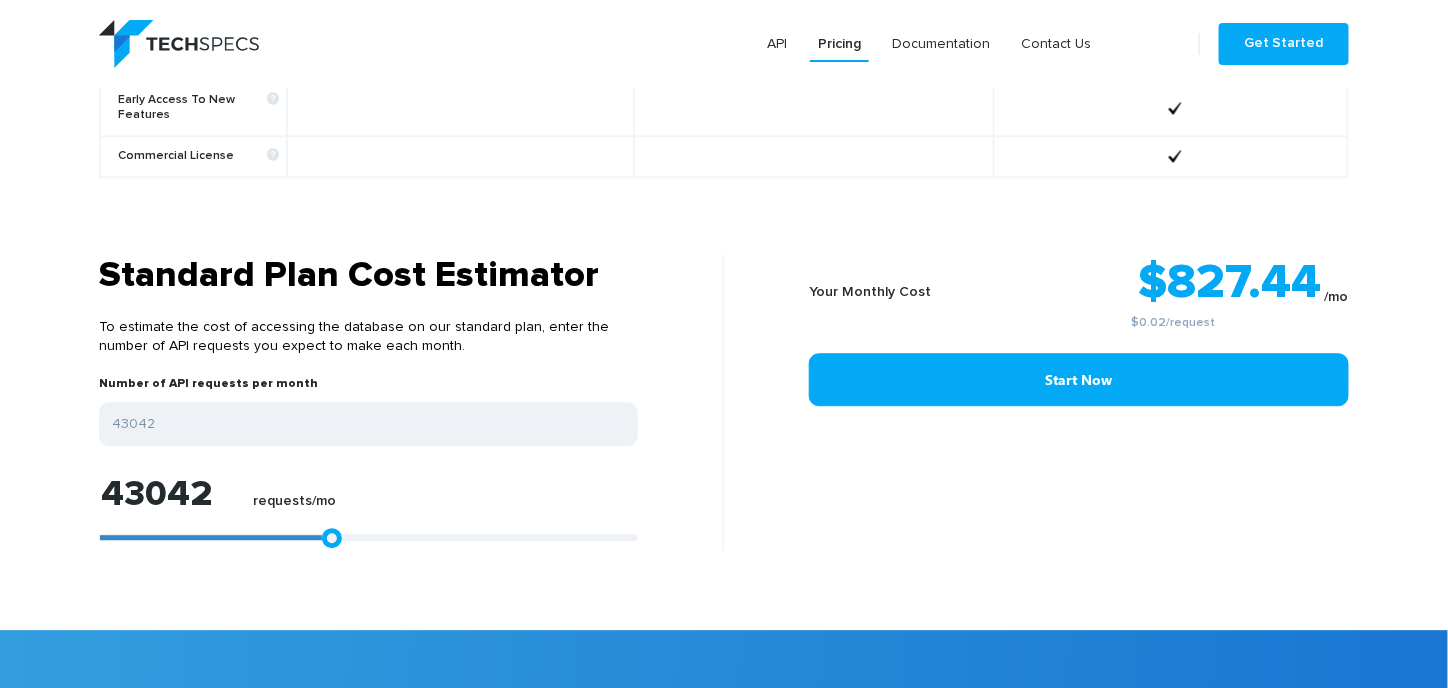 type on "47124" 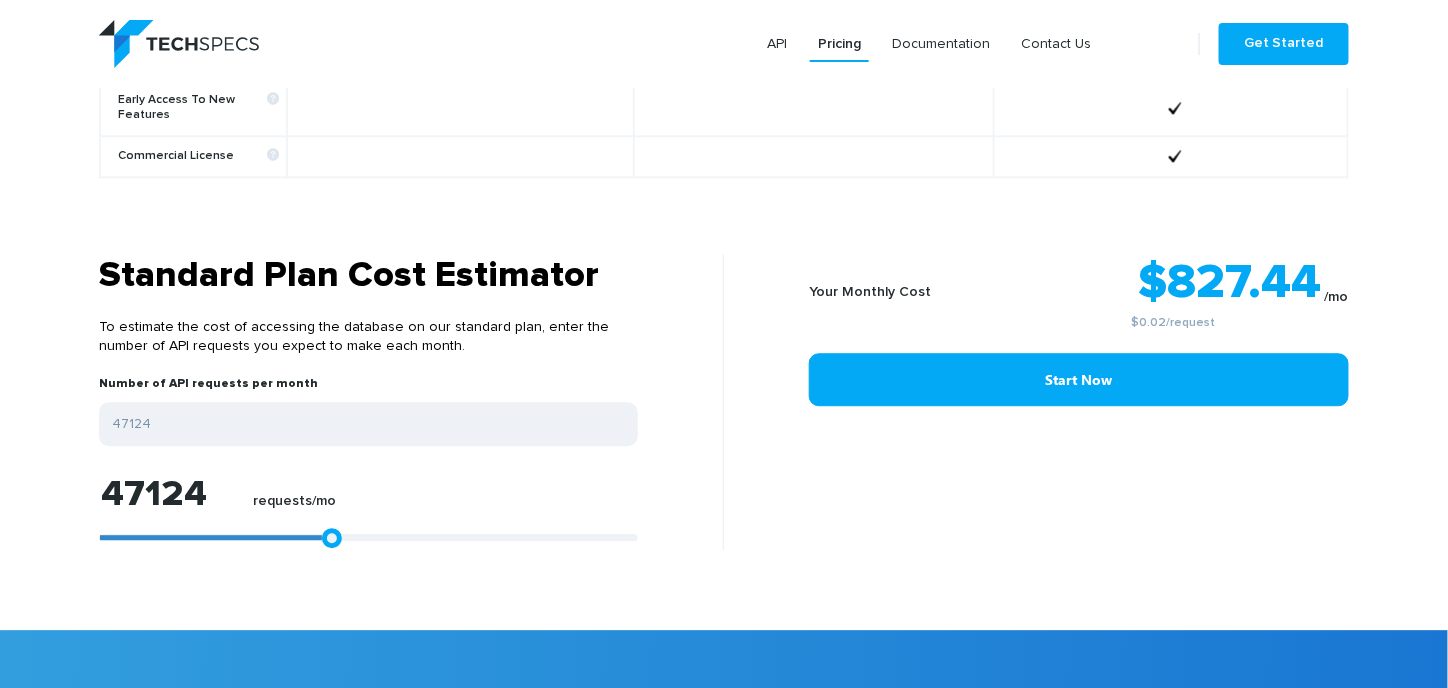 type on "47309" 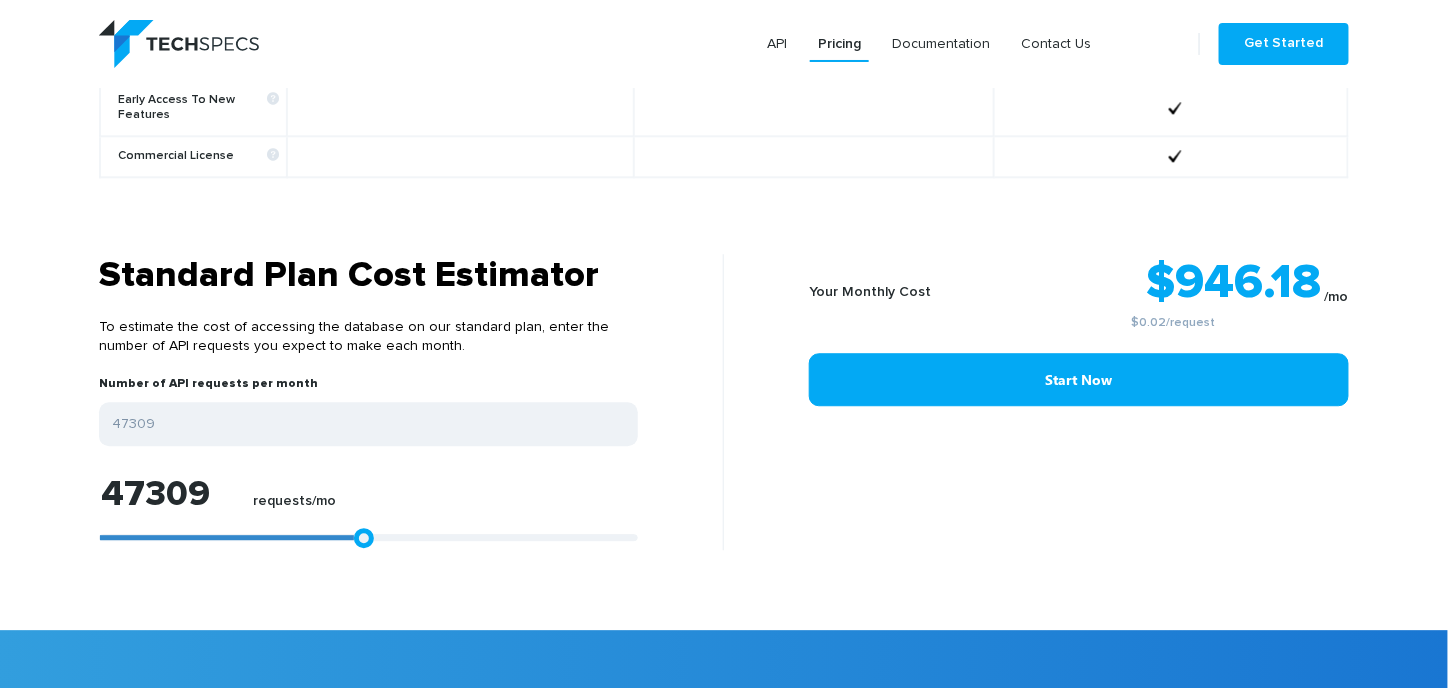 type on "47495" 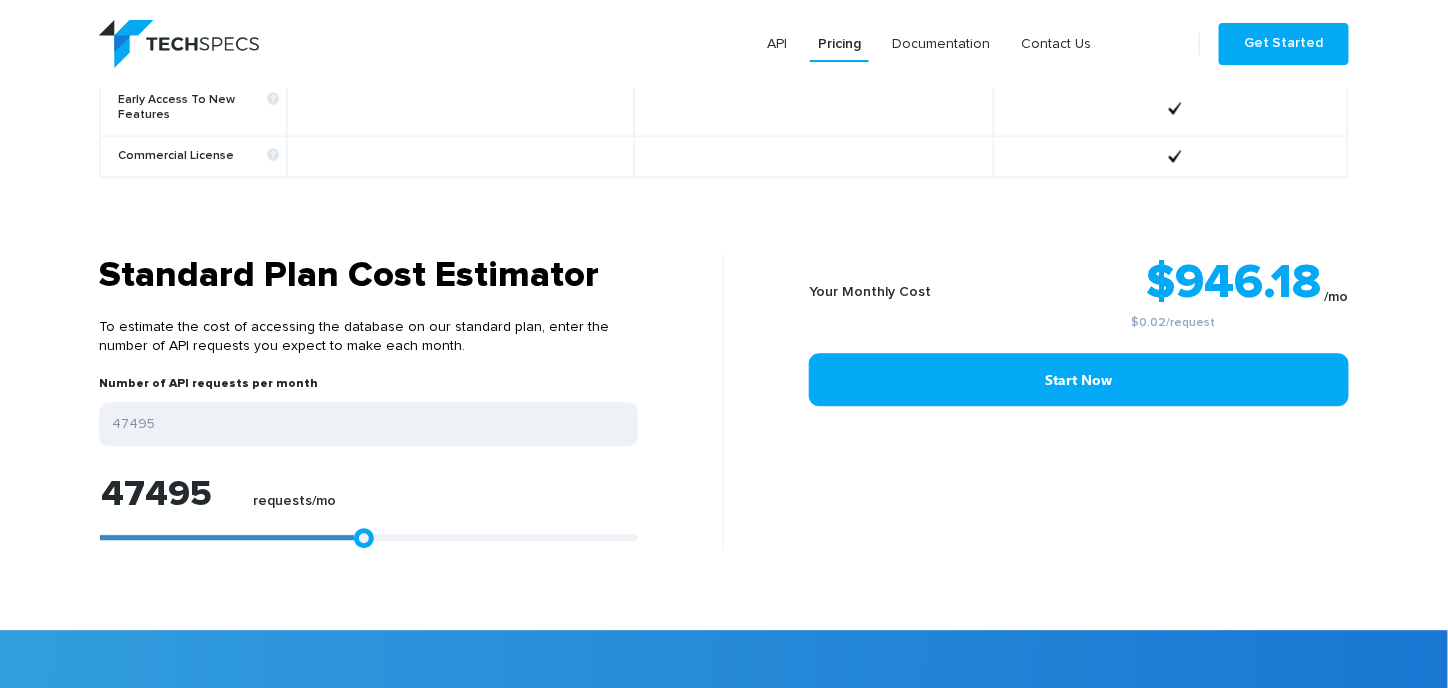 type on "47680" 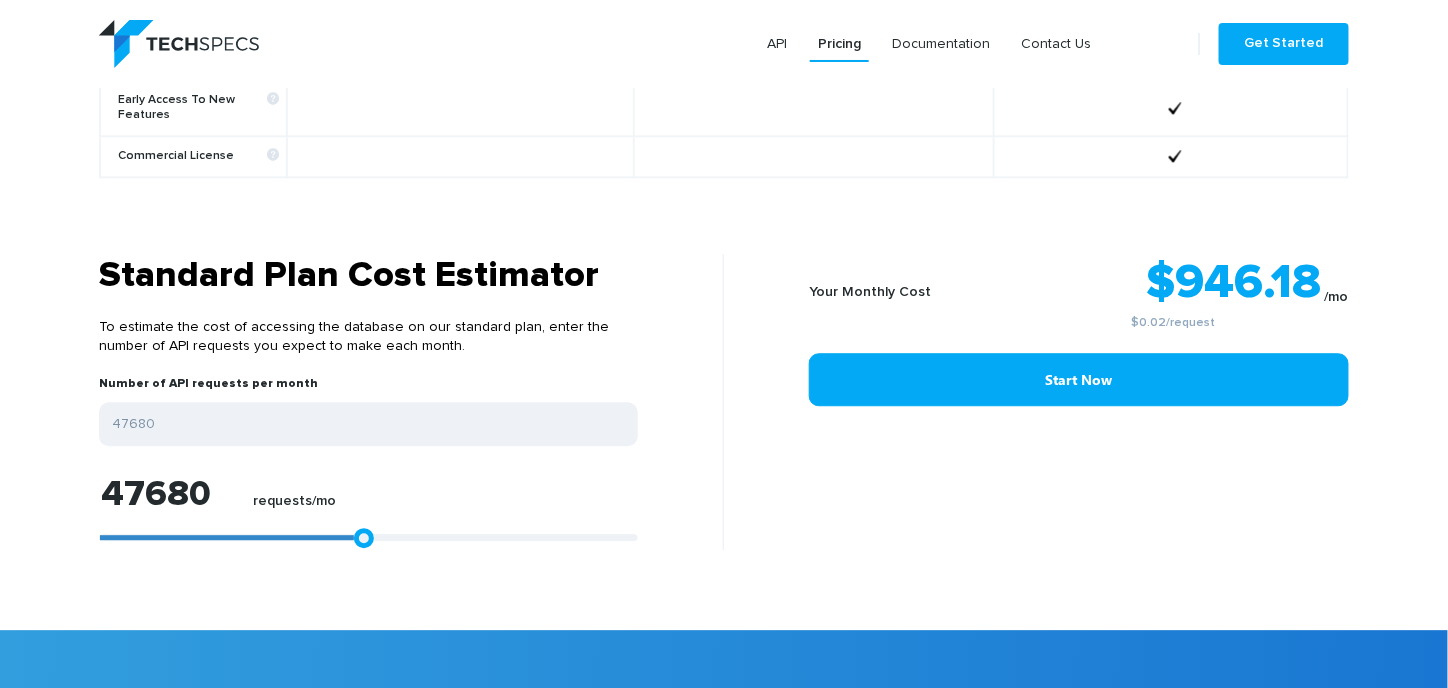 type on "47866" 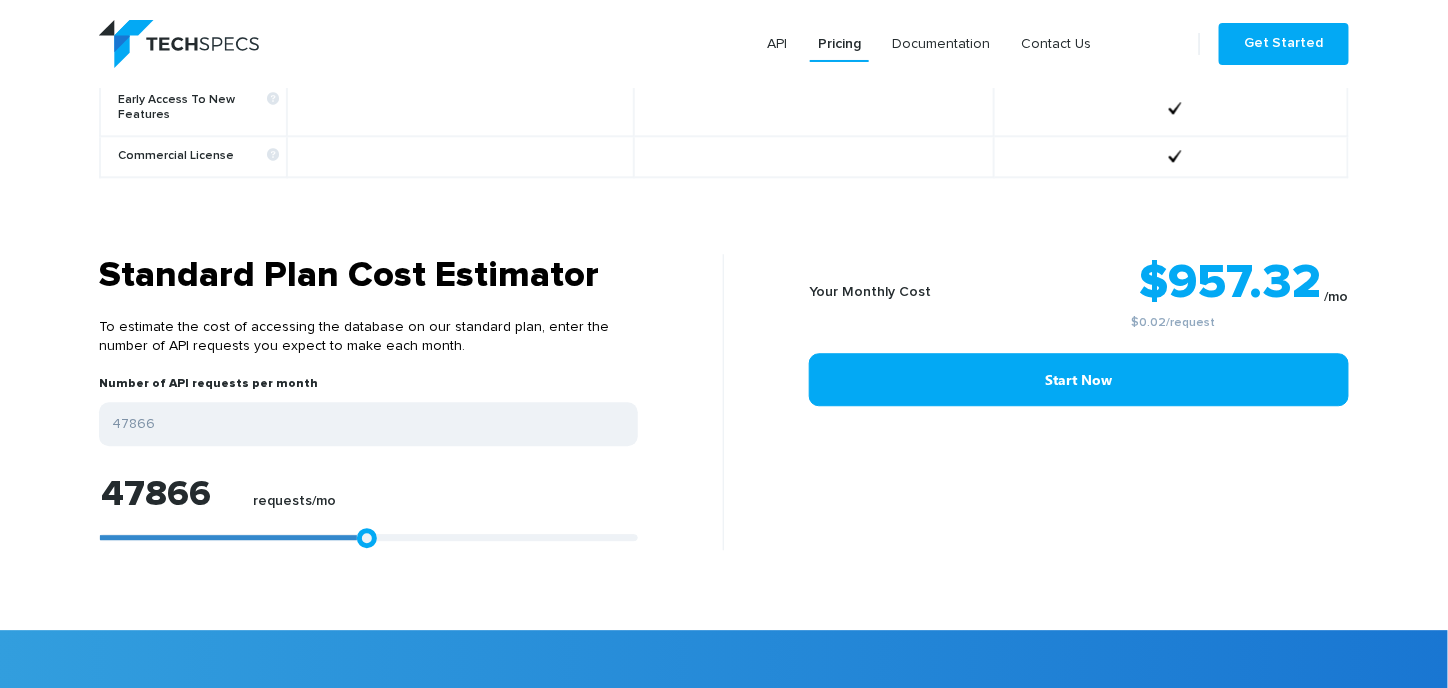type on "48051" 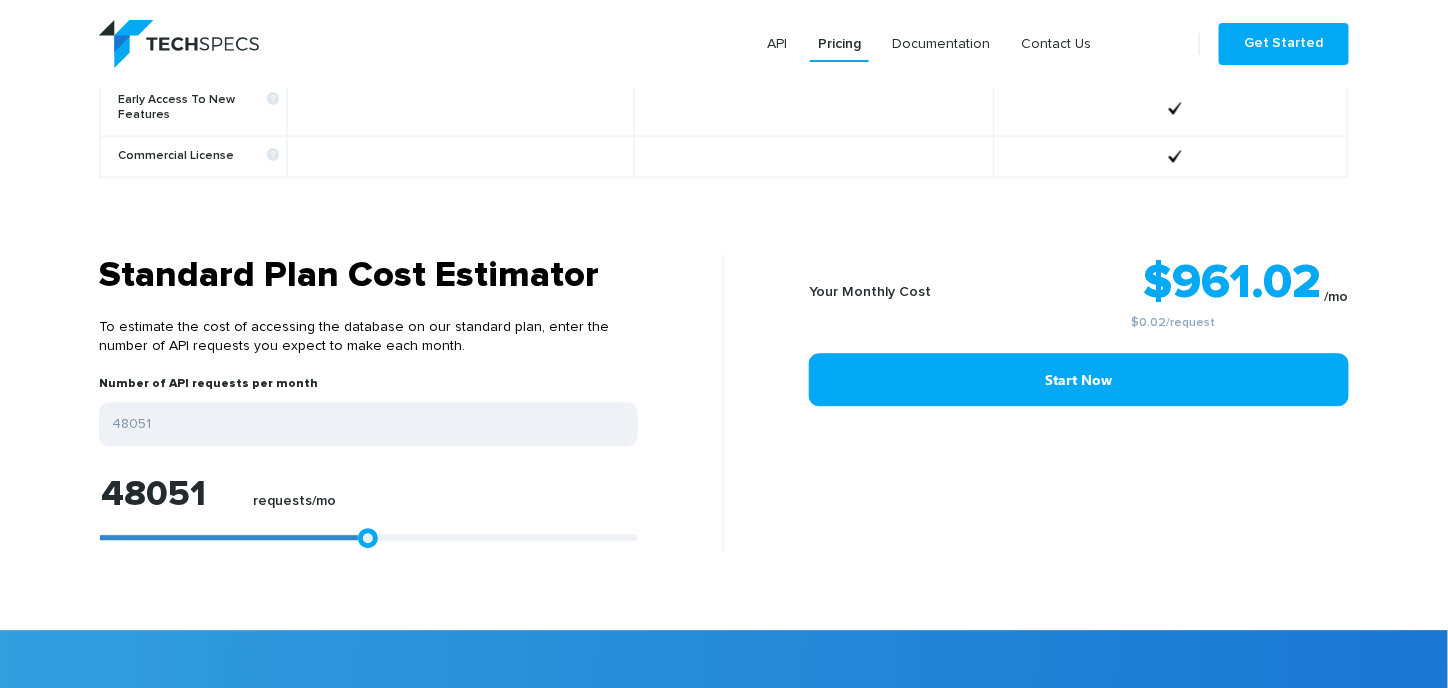 type on "48237" 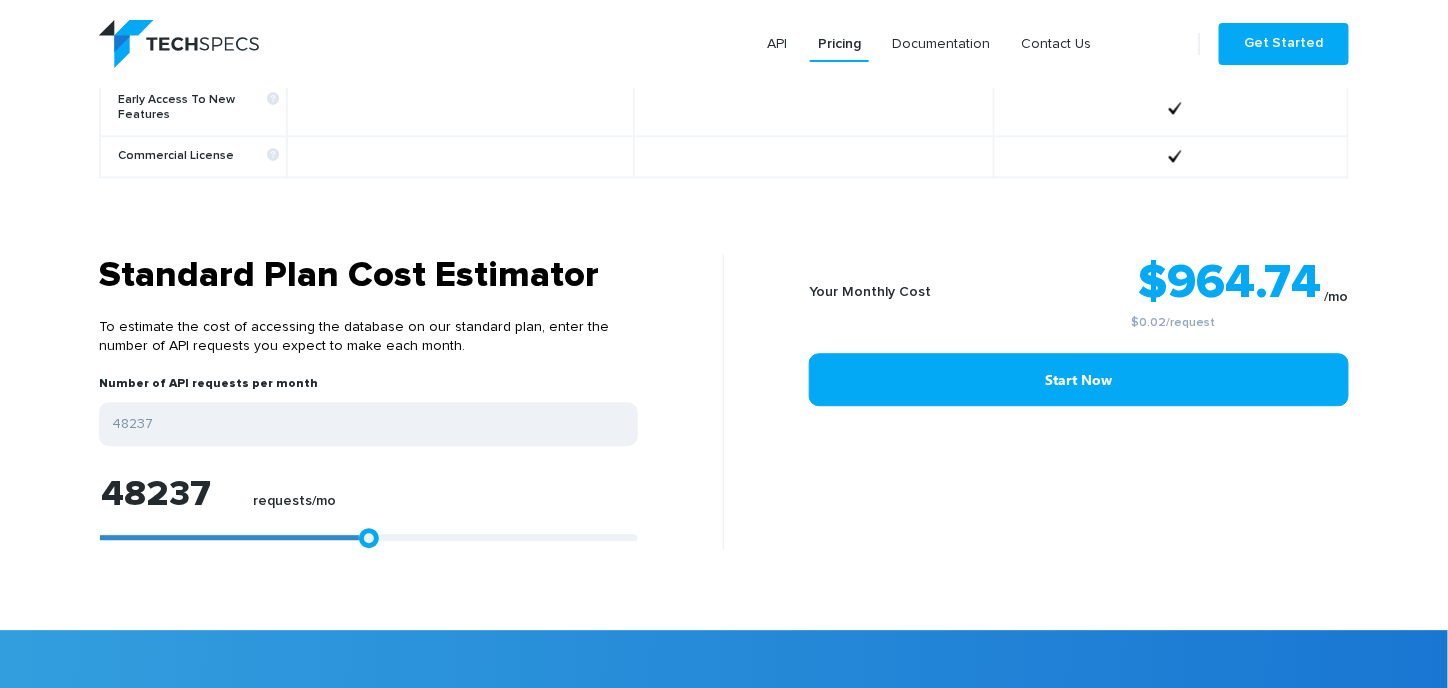 type on "48423" 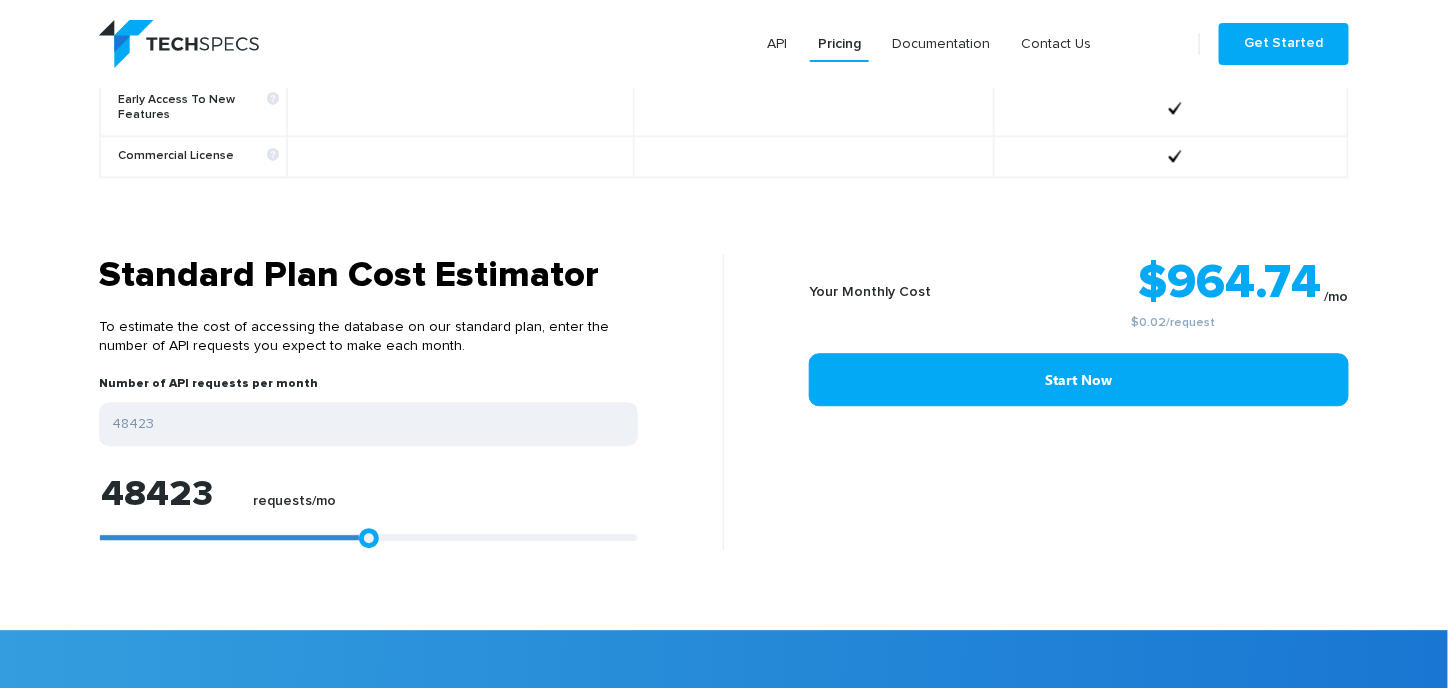 type on "48608" 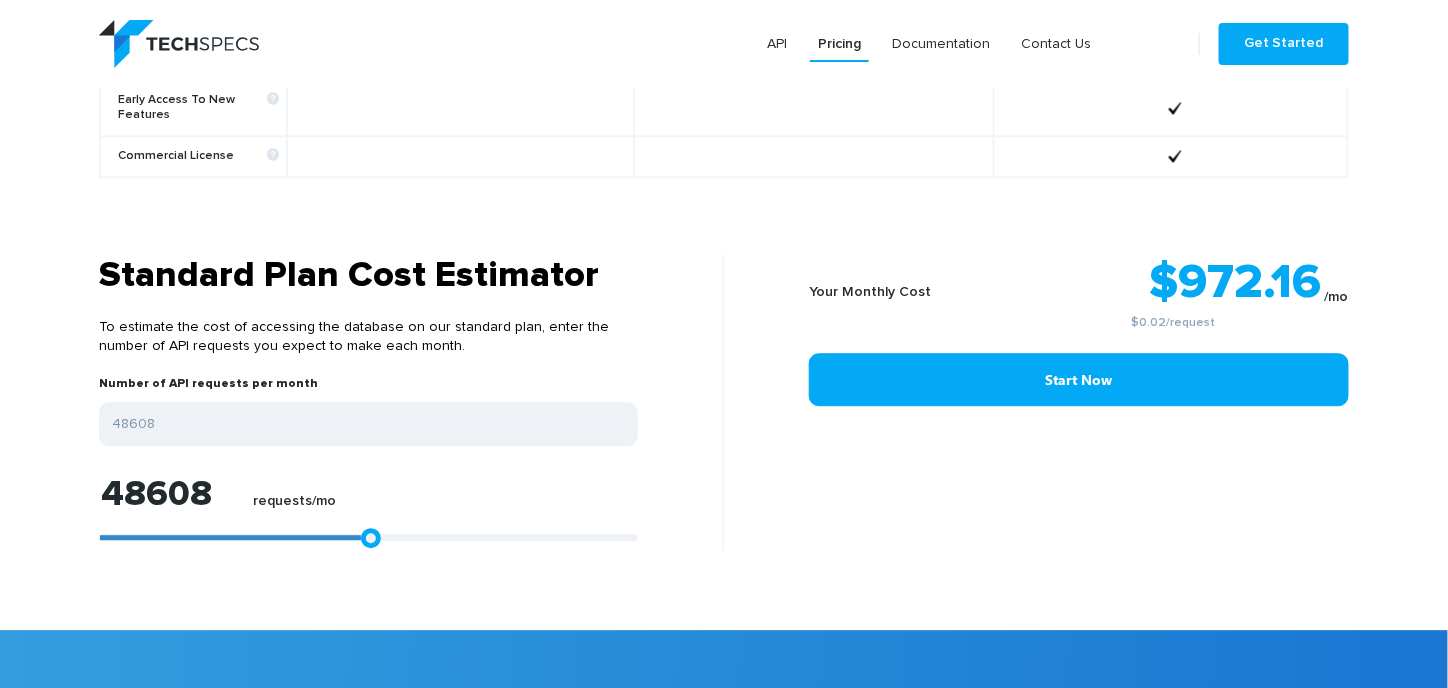 type on "48794" 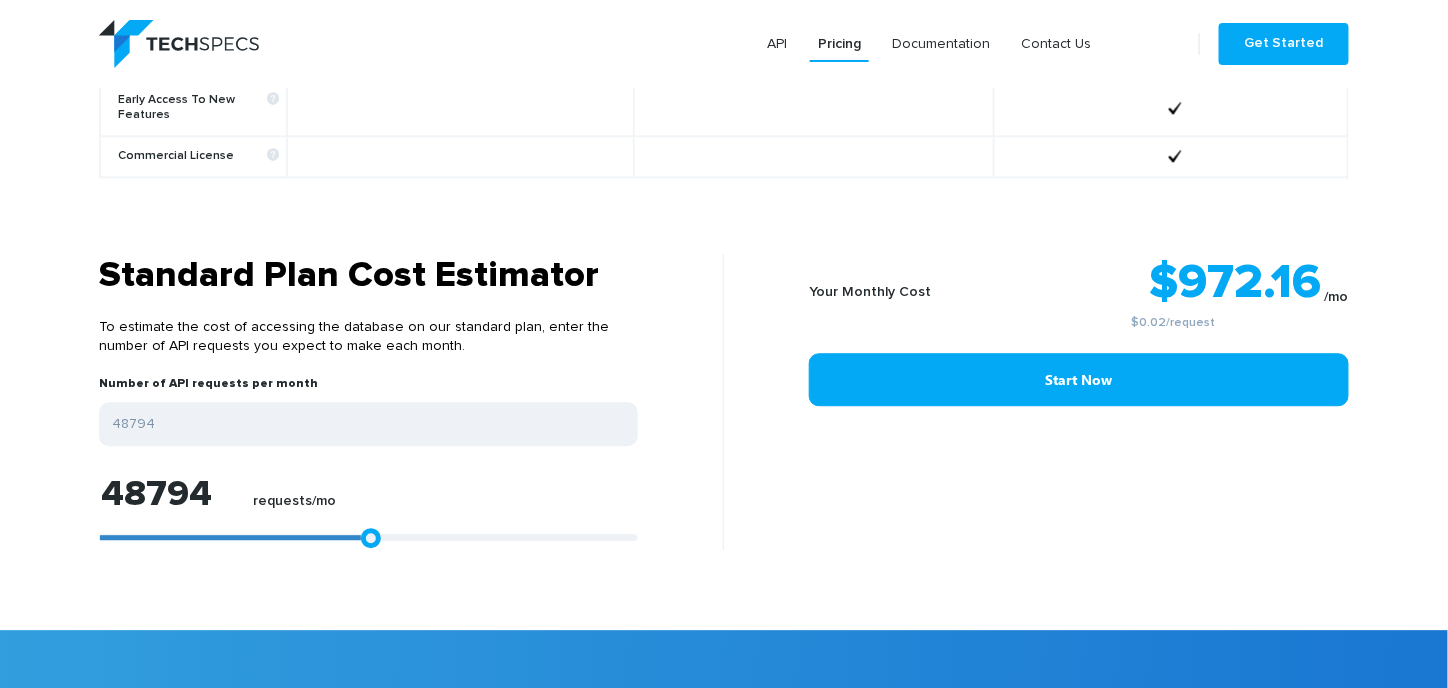 type on "49165" 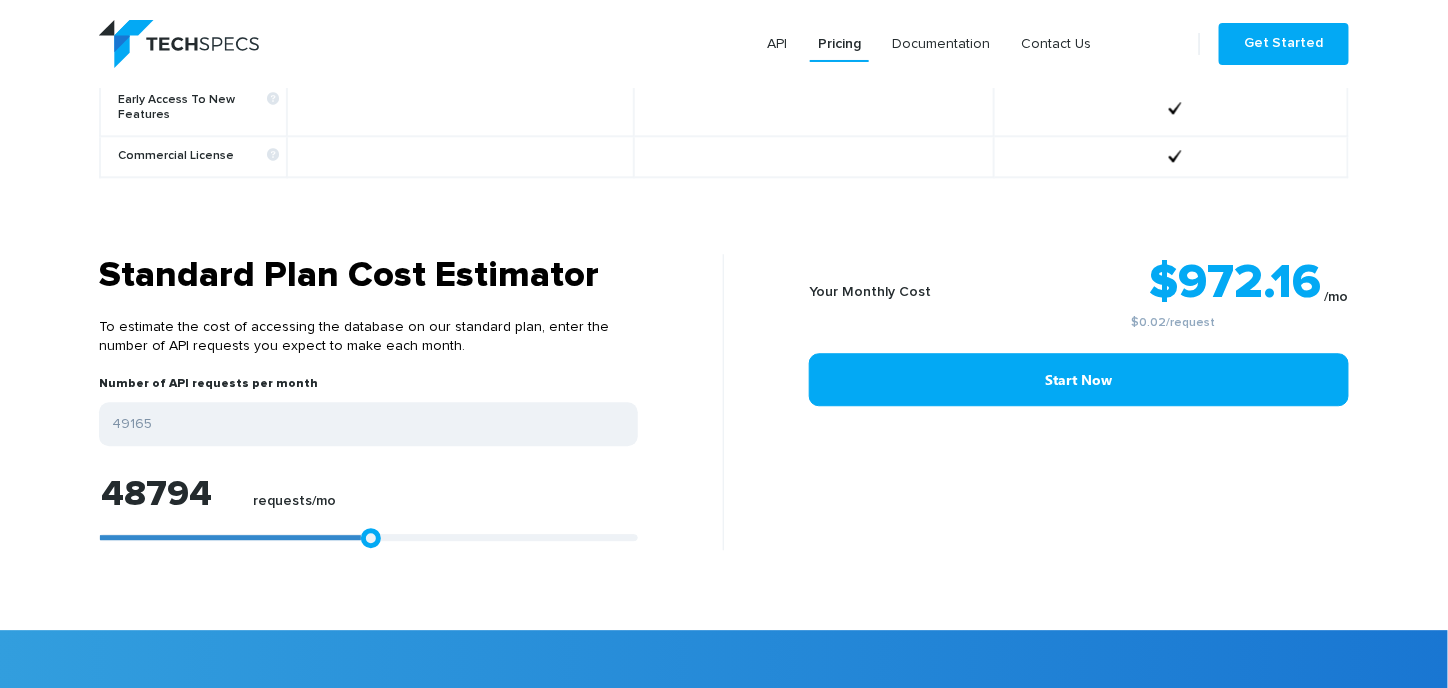 type on "49165" 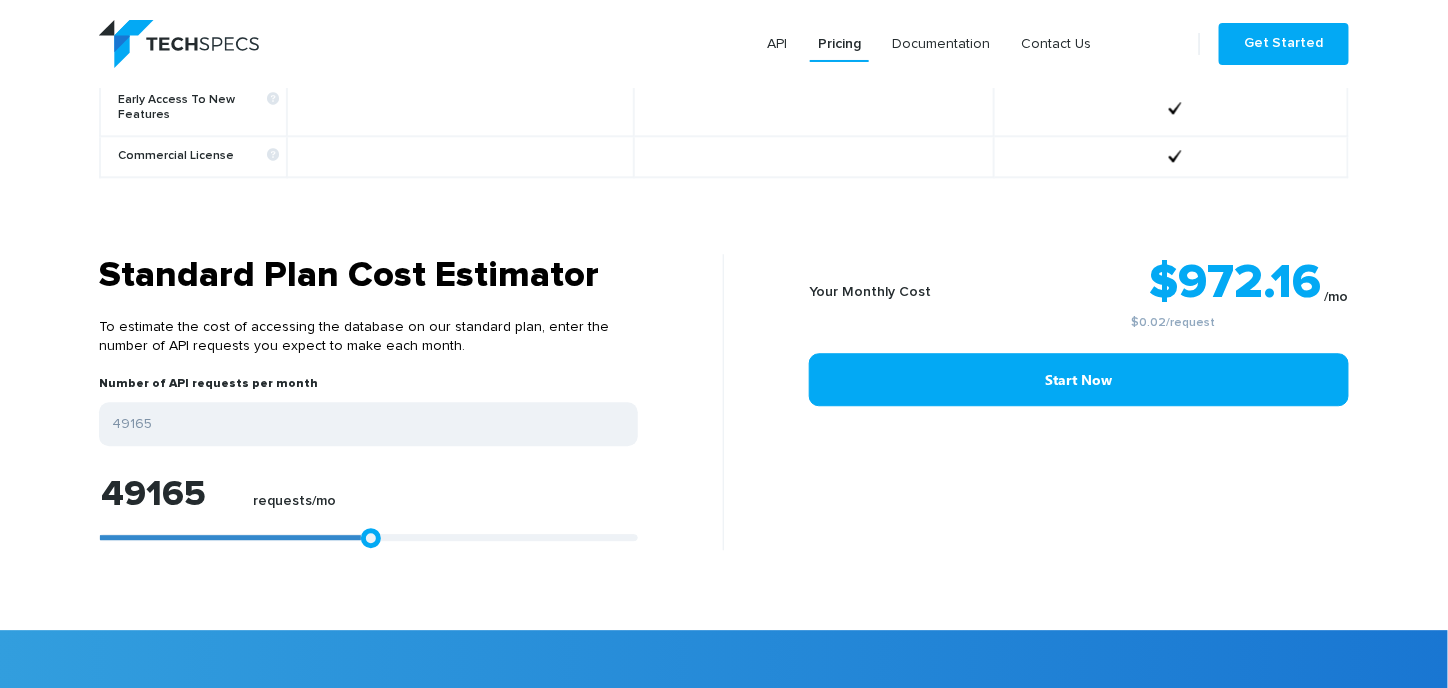 type on "53432" 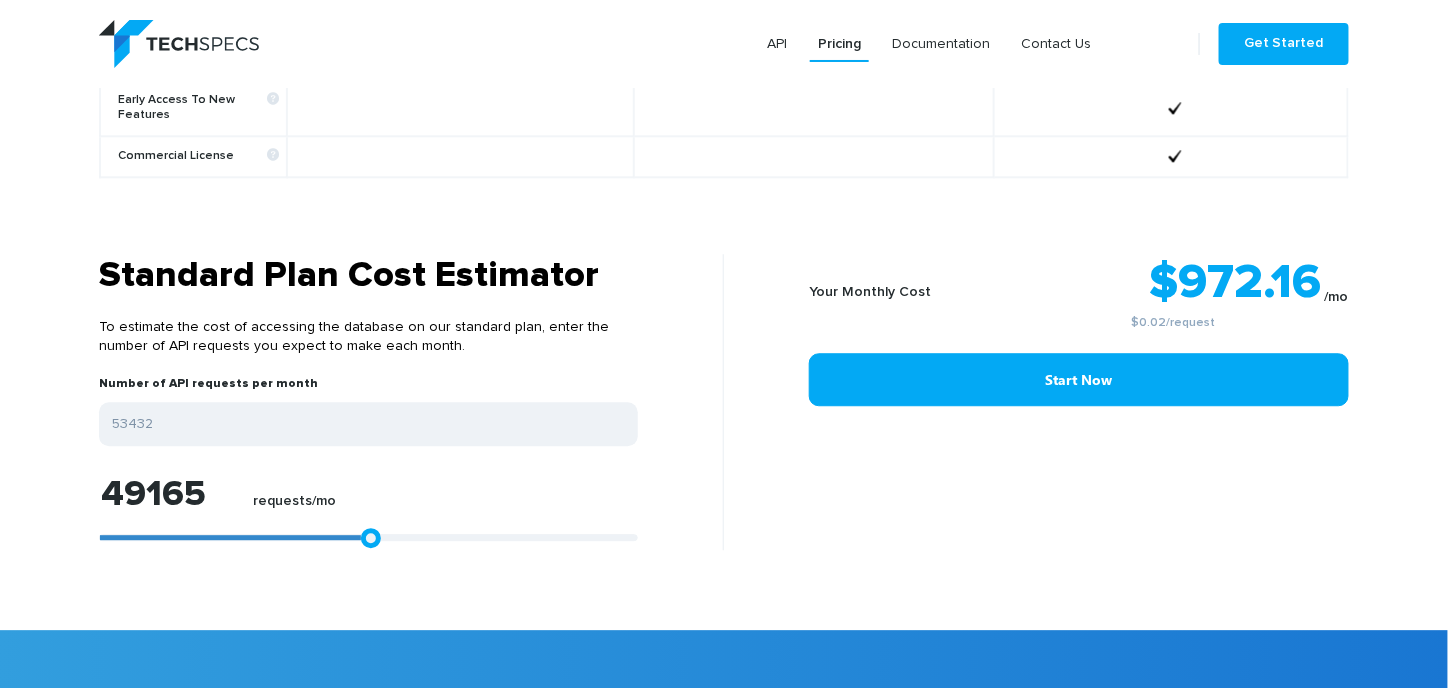 type on "53432" 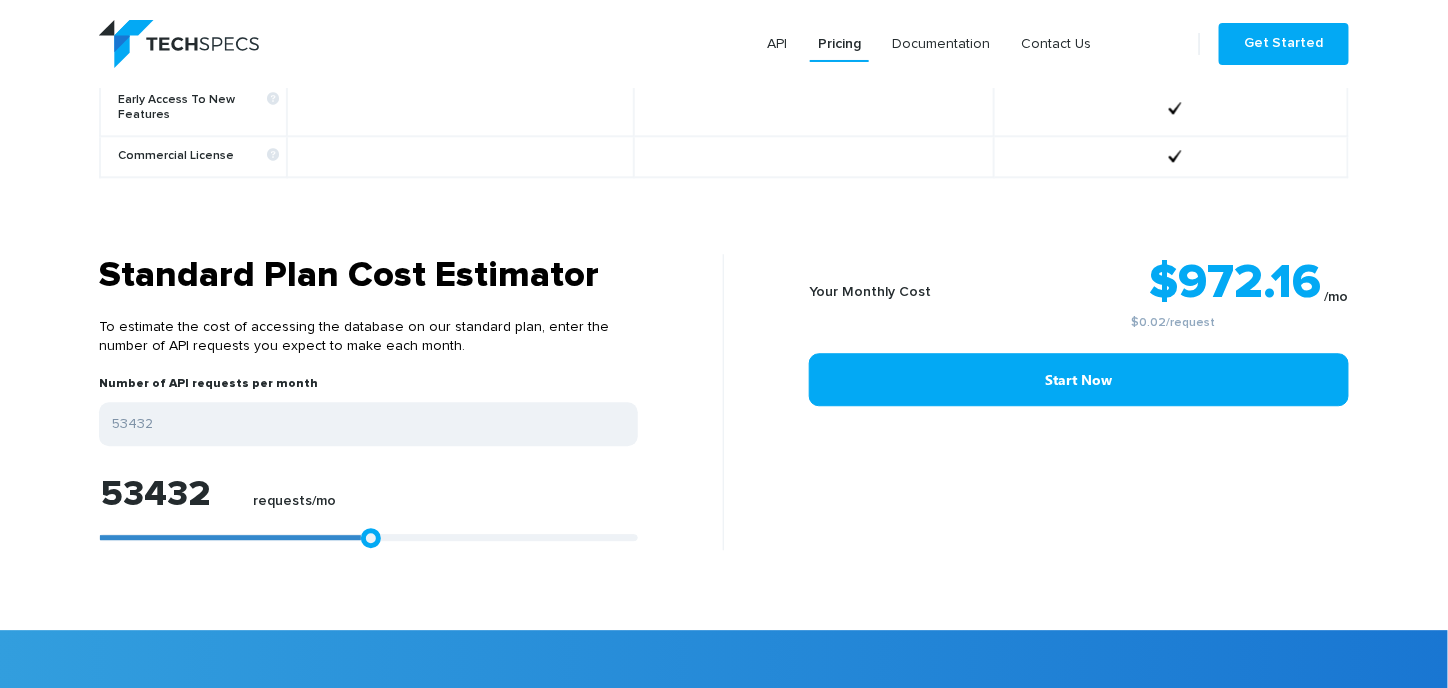 type on "57699" 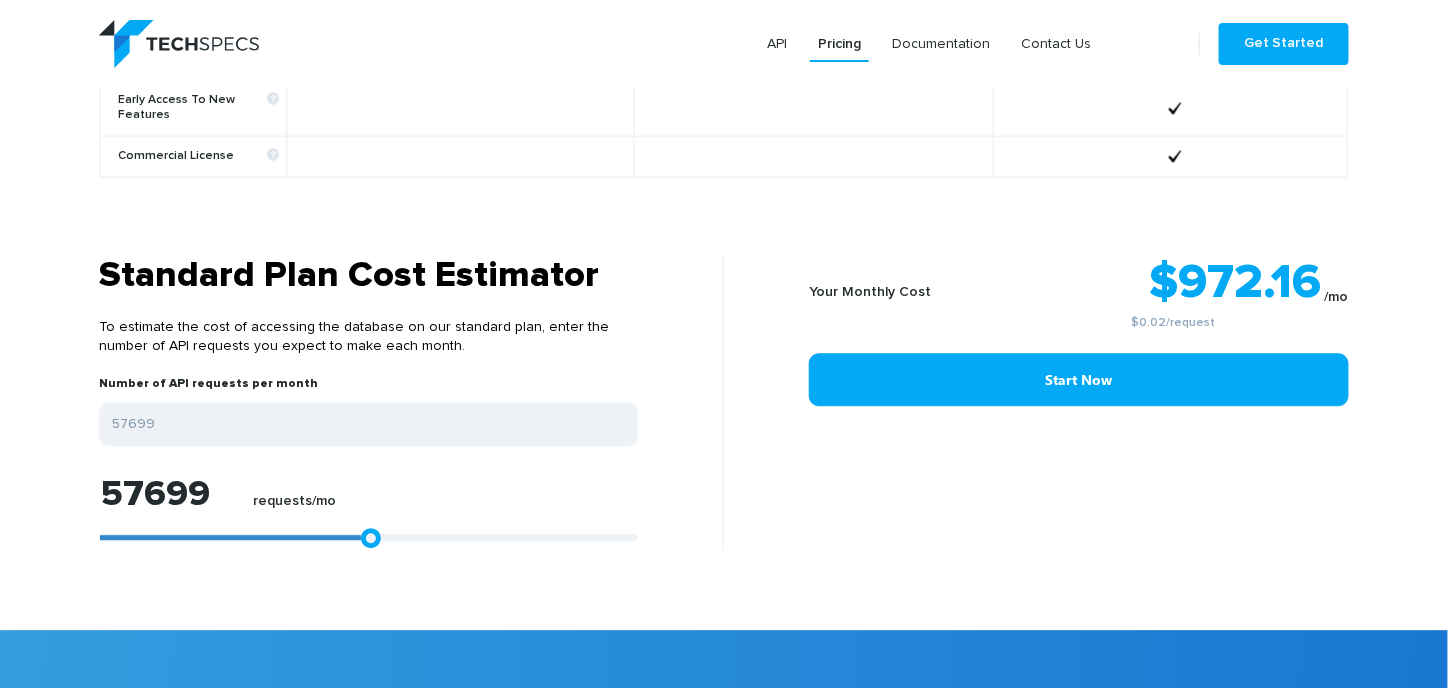 type on "60111" 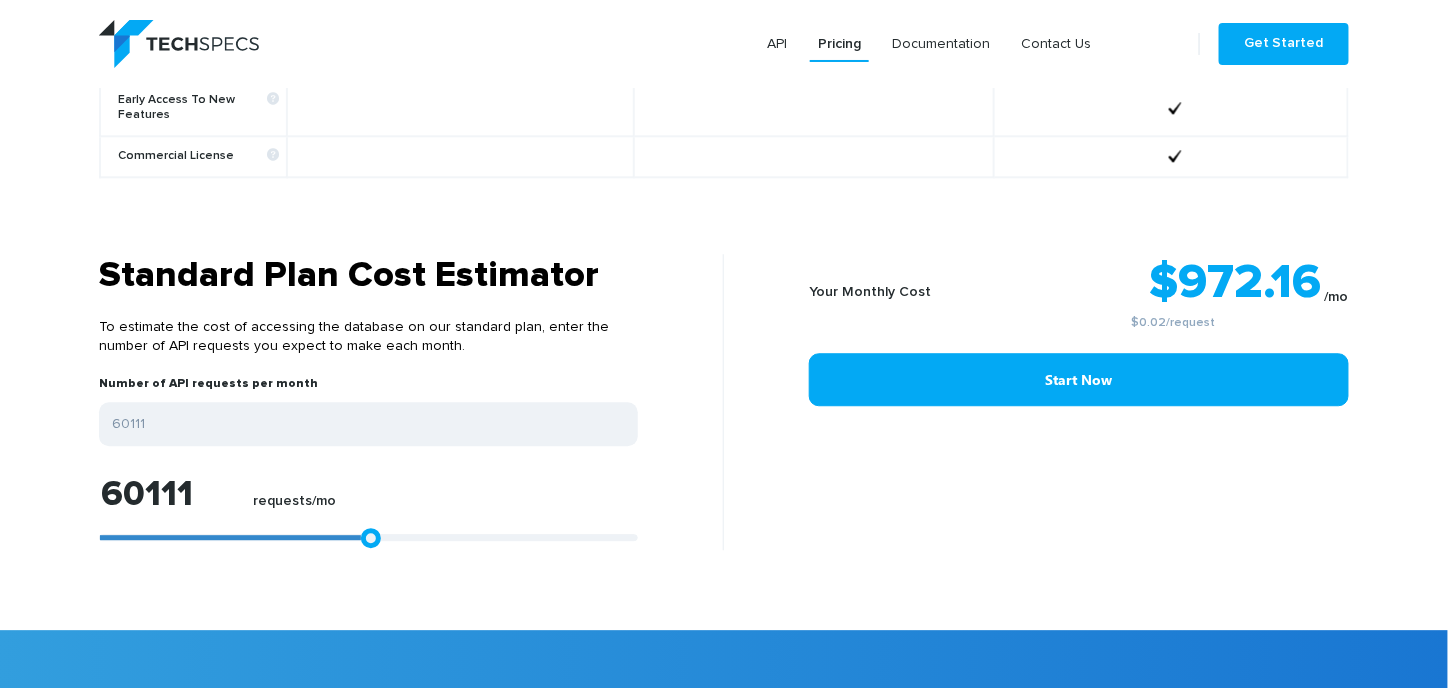 type on "60667" 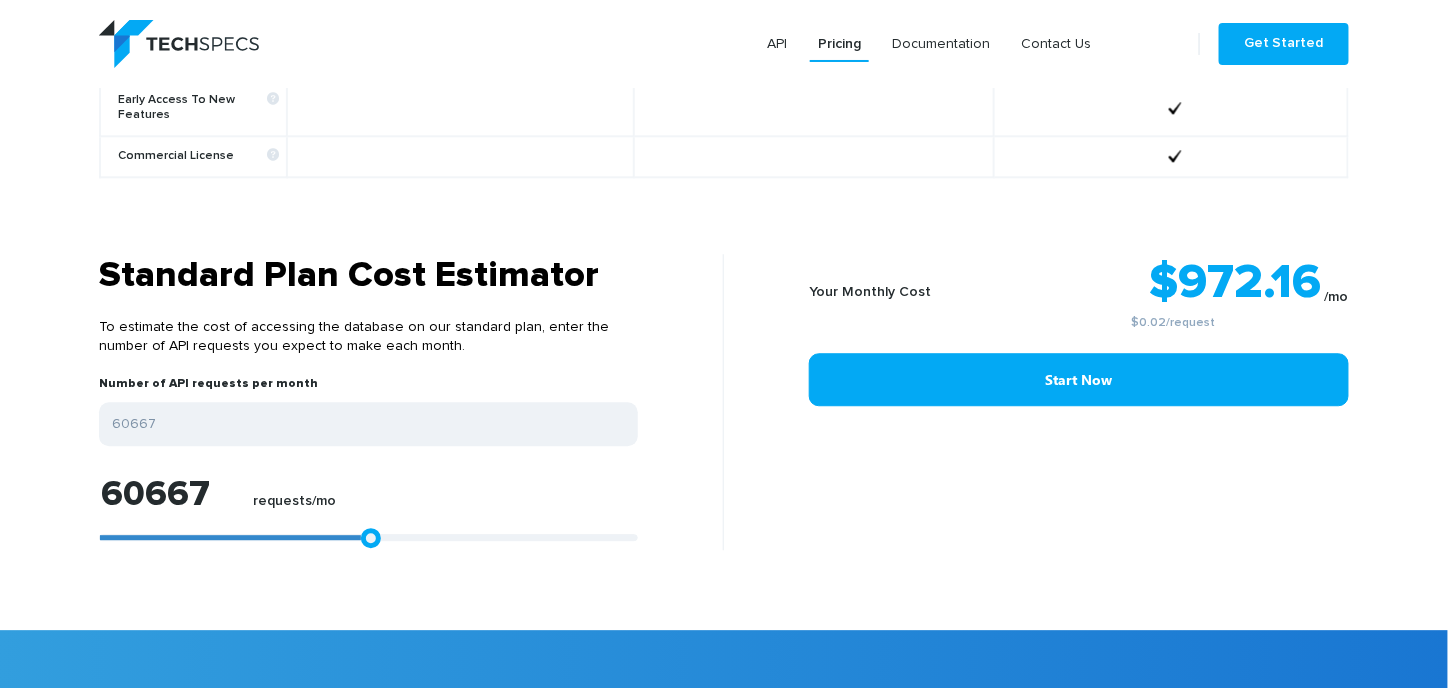 type on "61038" 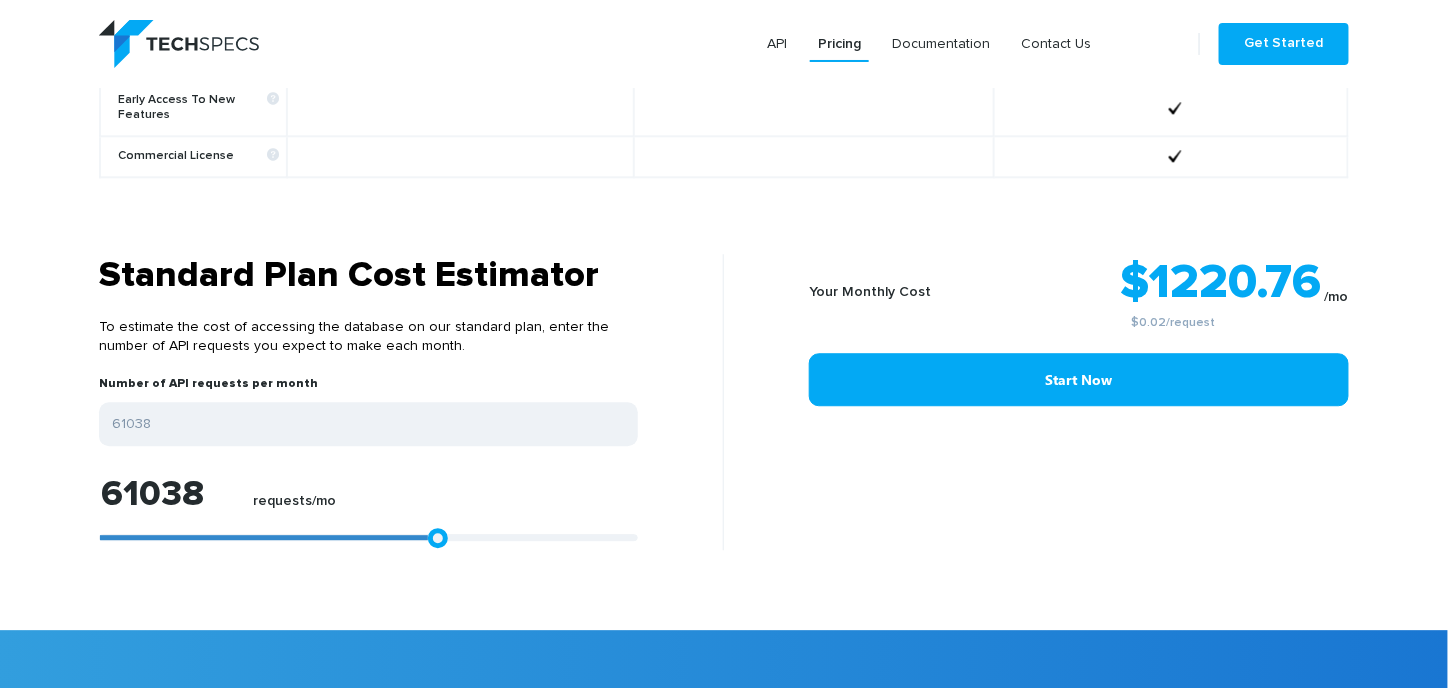 type on "61595" 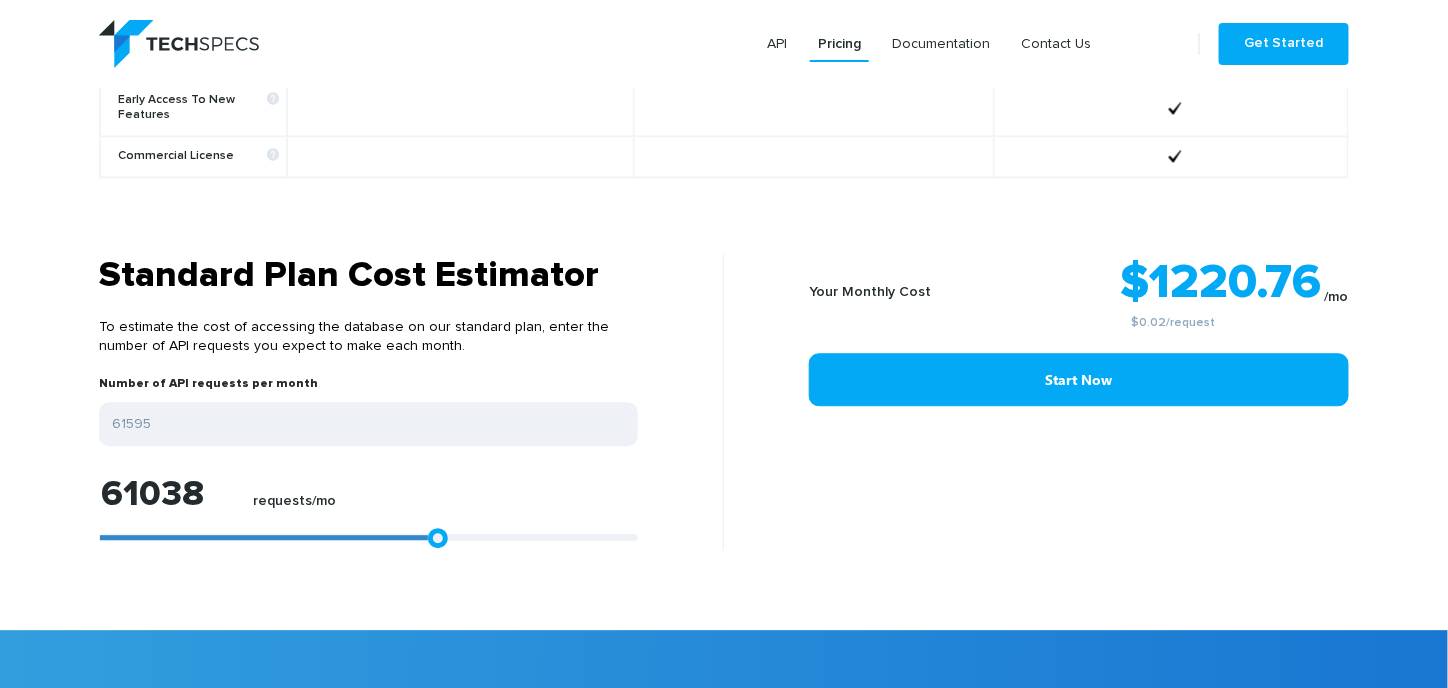 type on "61595" 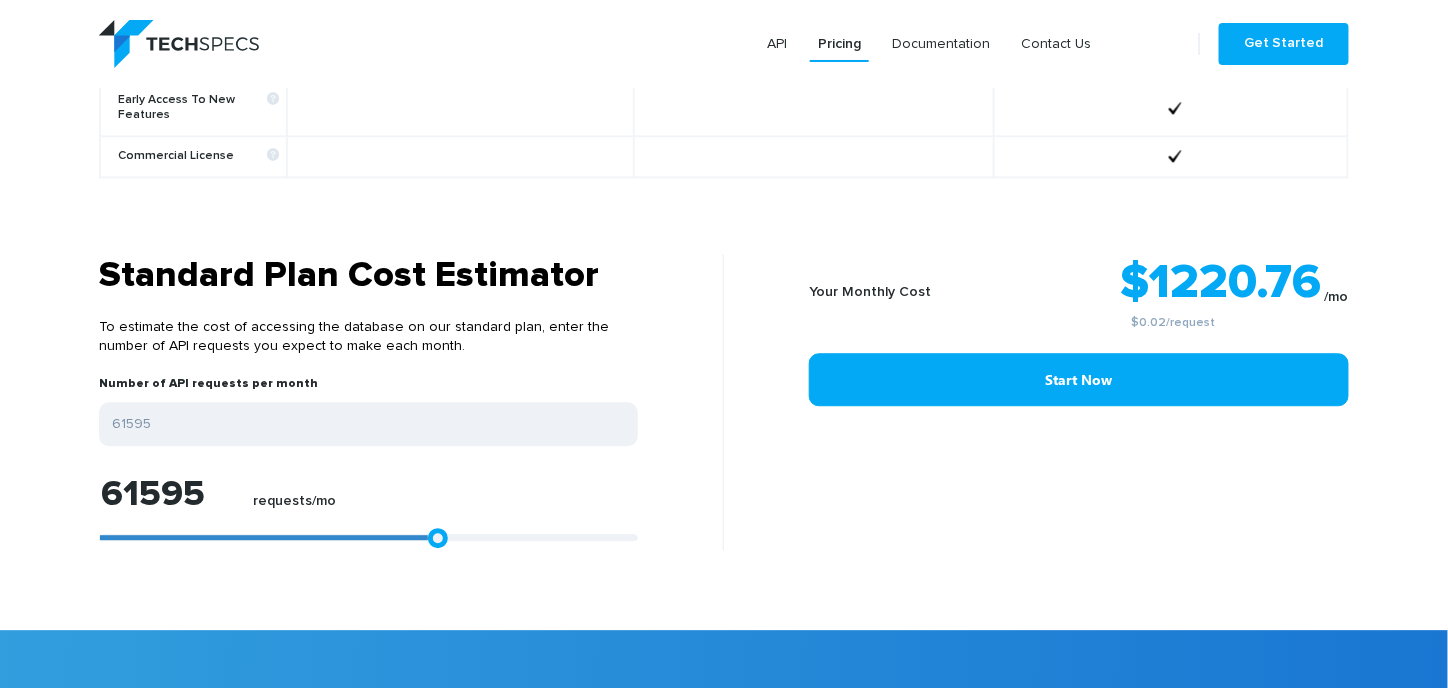 type on "61966" 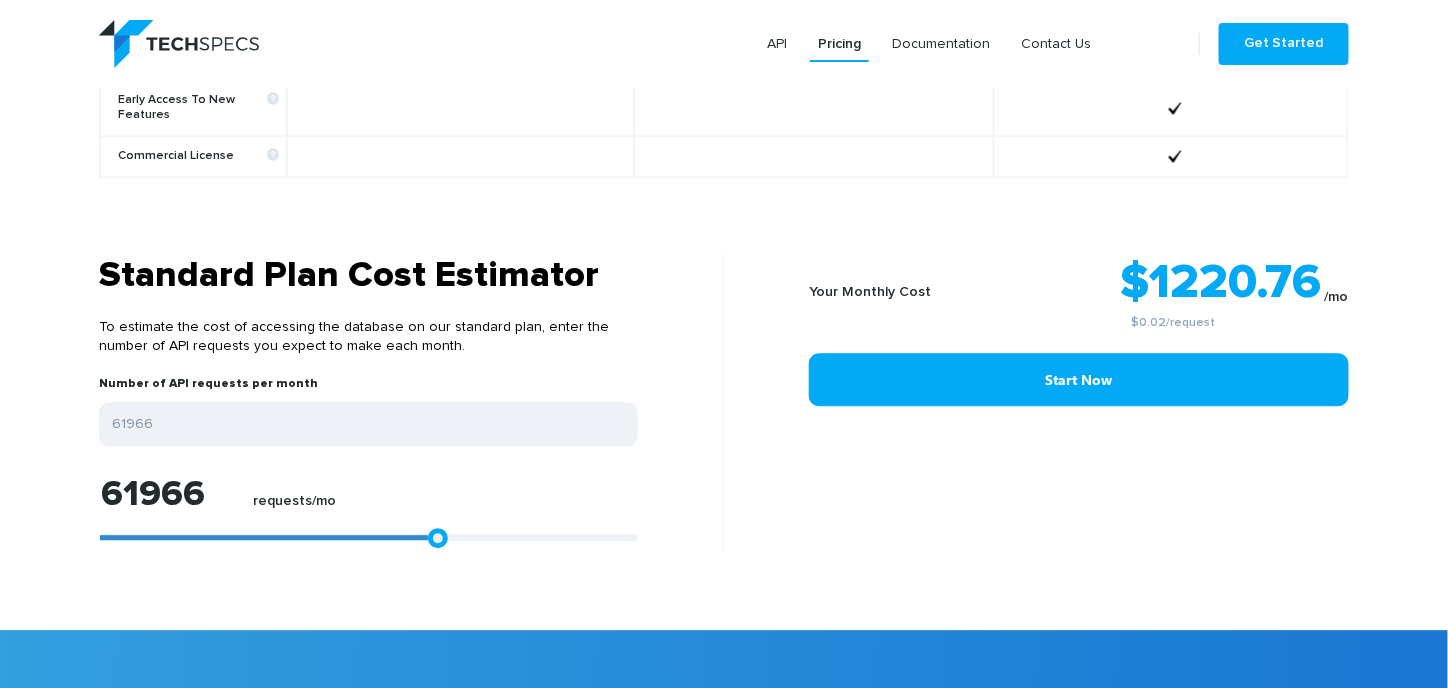 type on "62152" 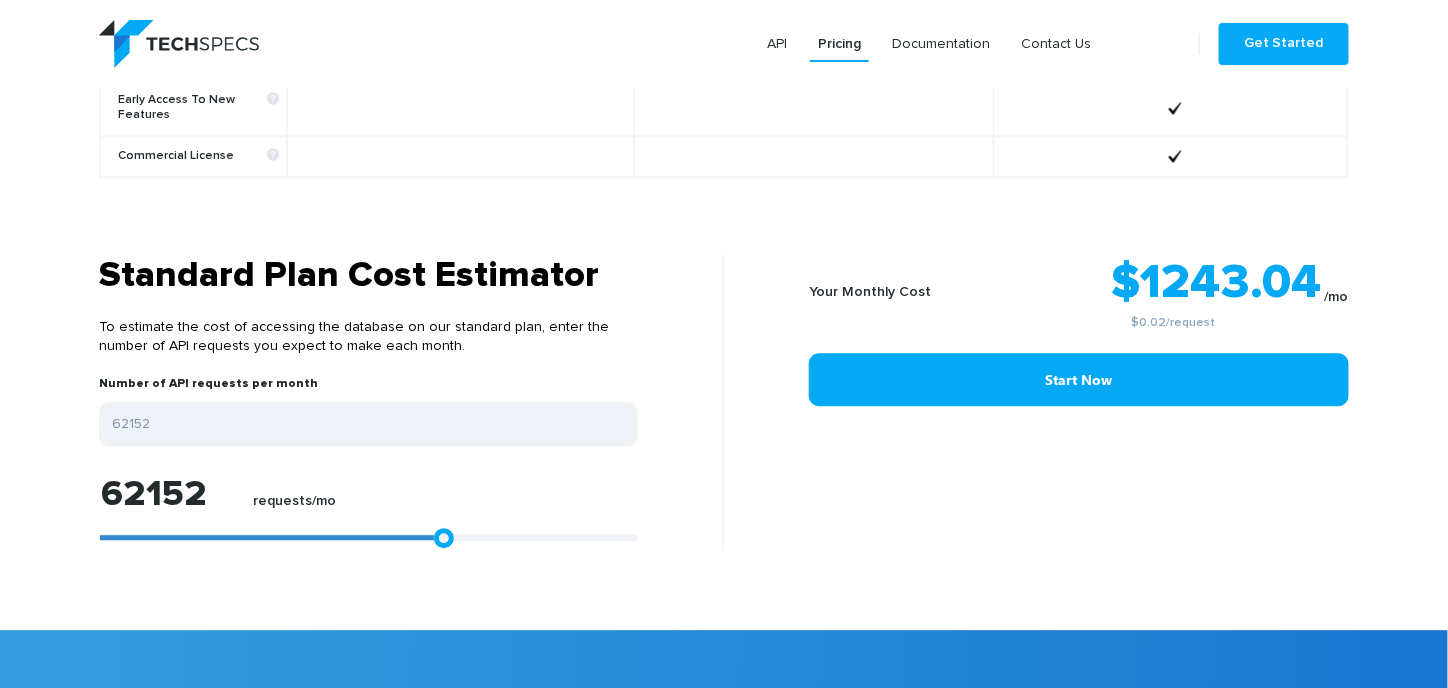 type on "64007" 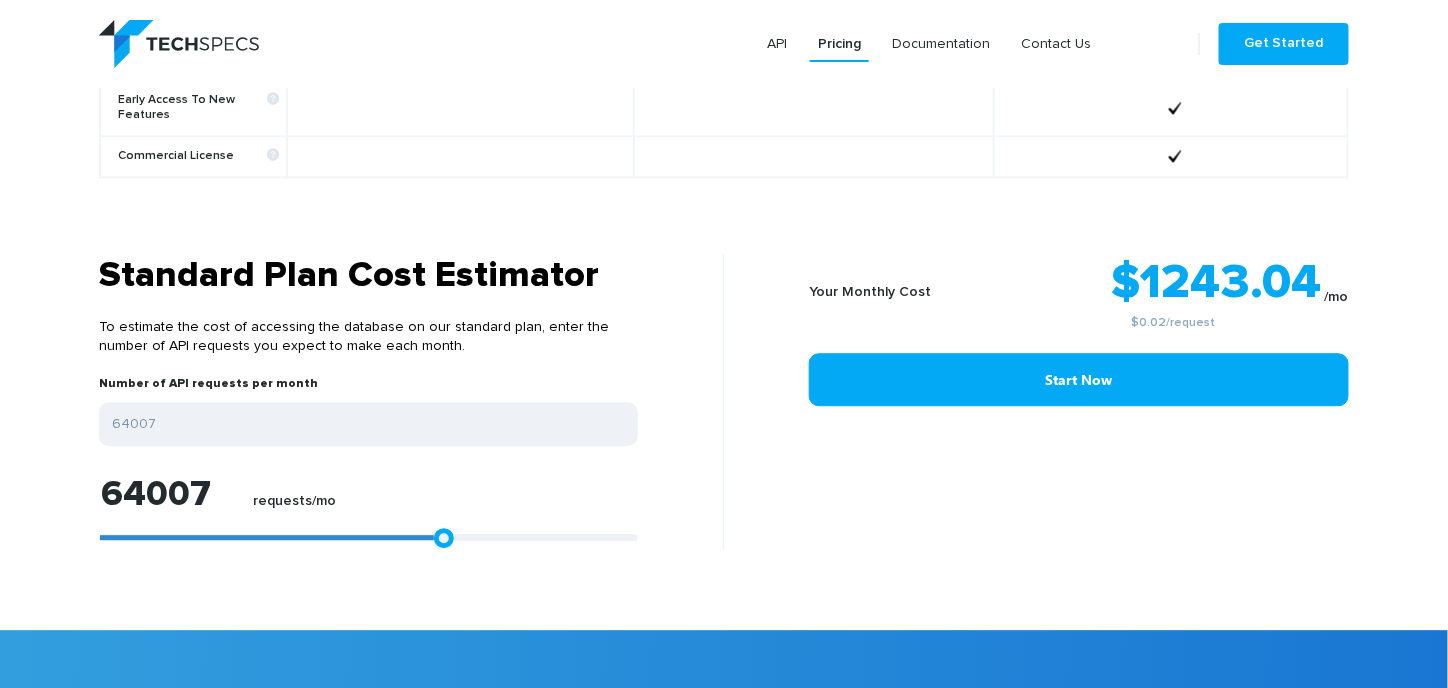 type on "66233" 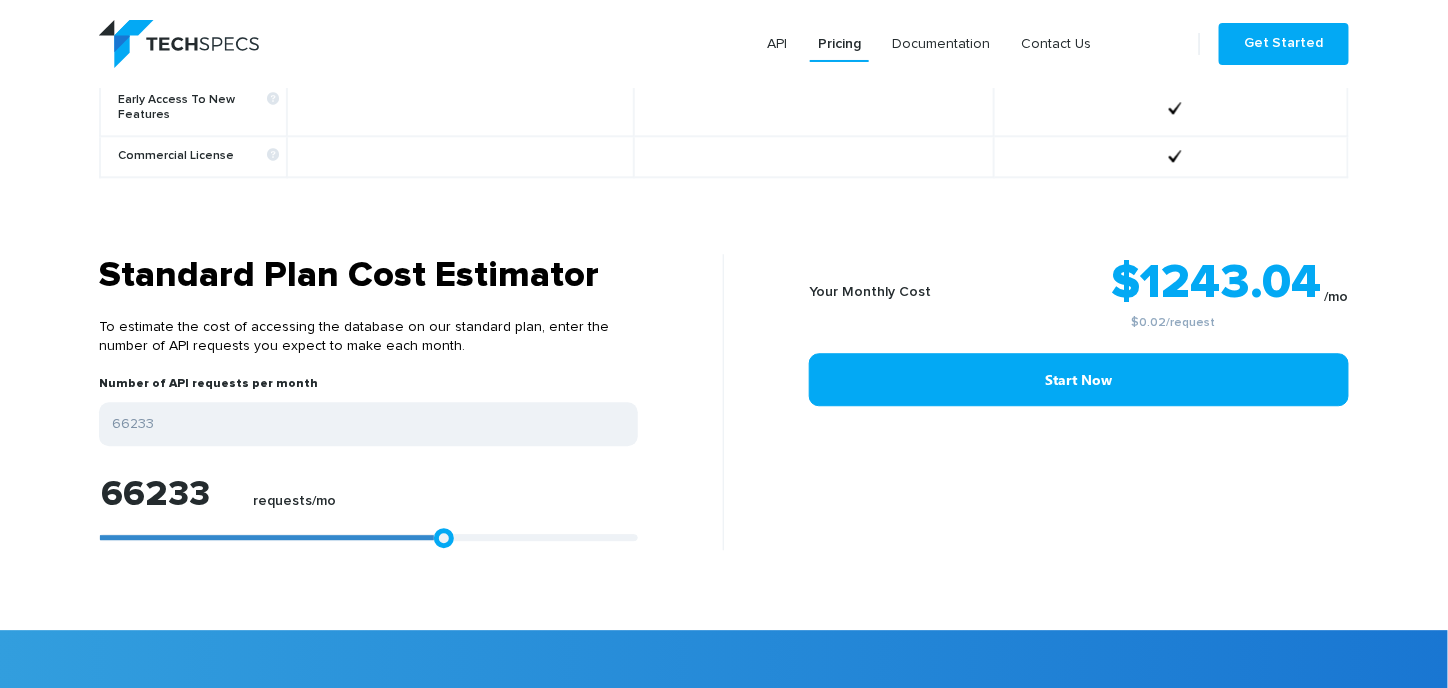 type on "73283" 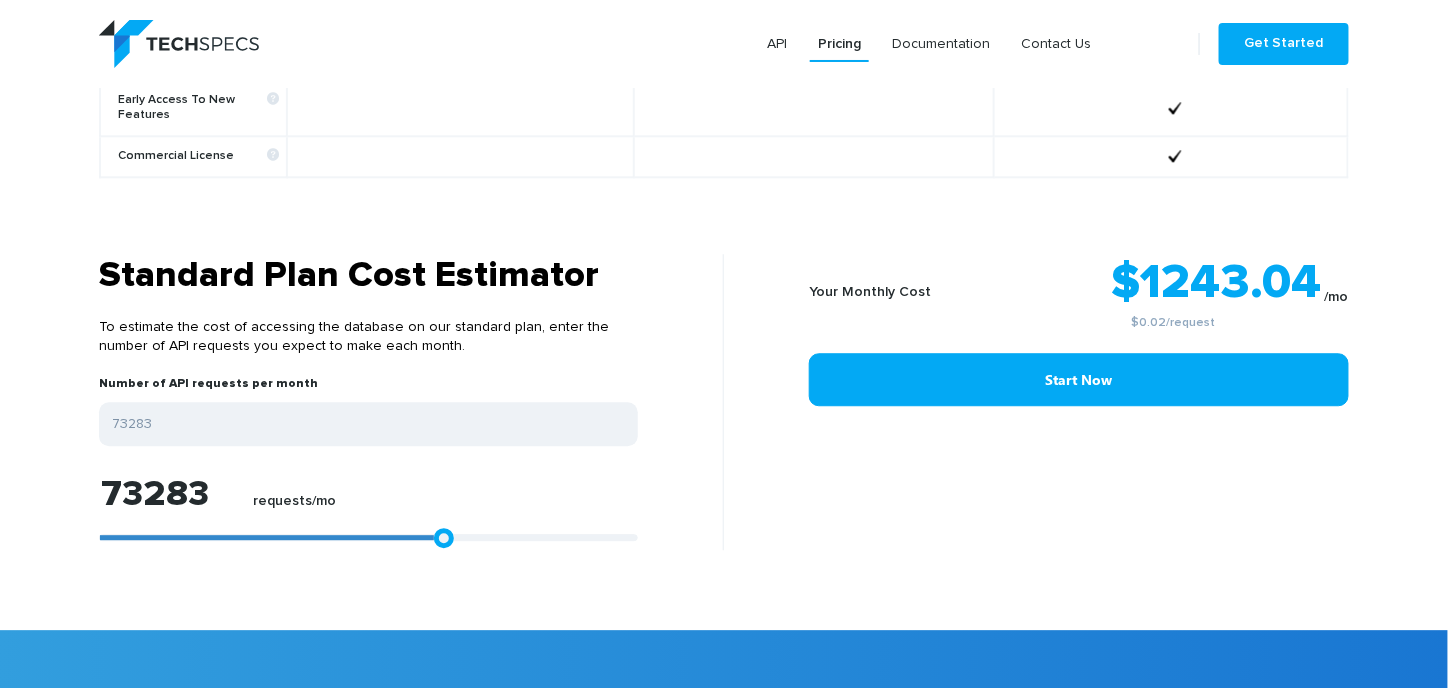 type on "80704" 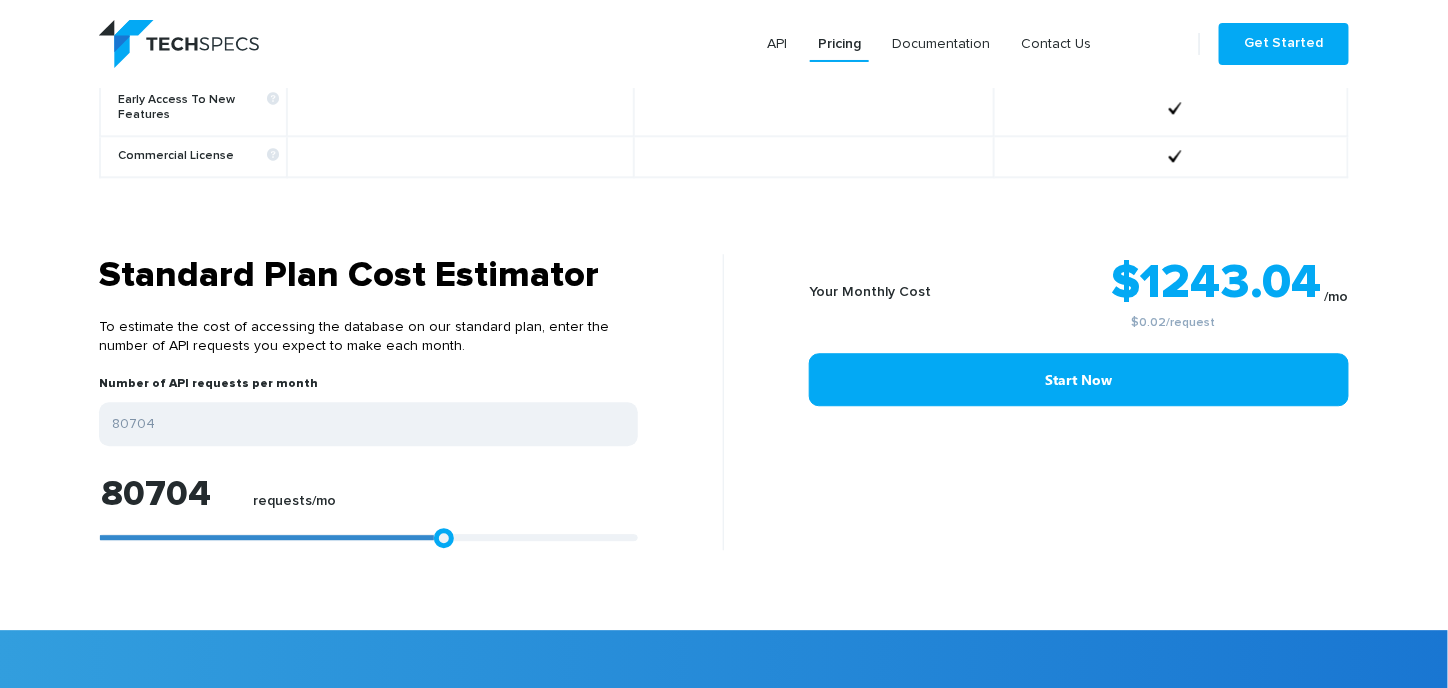 type on "81261" 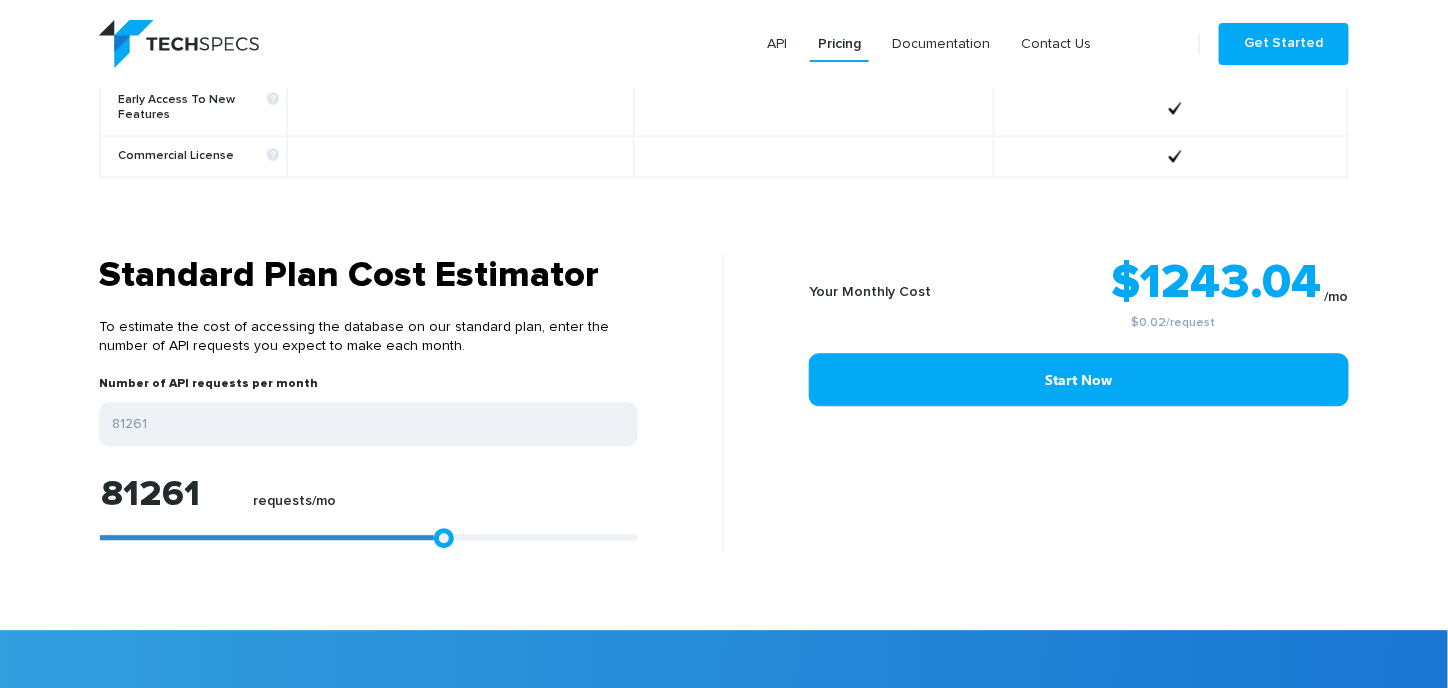 type on "81446" 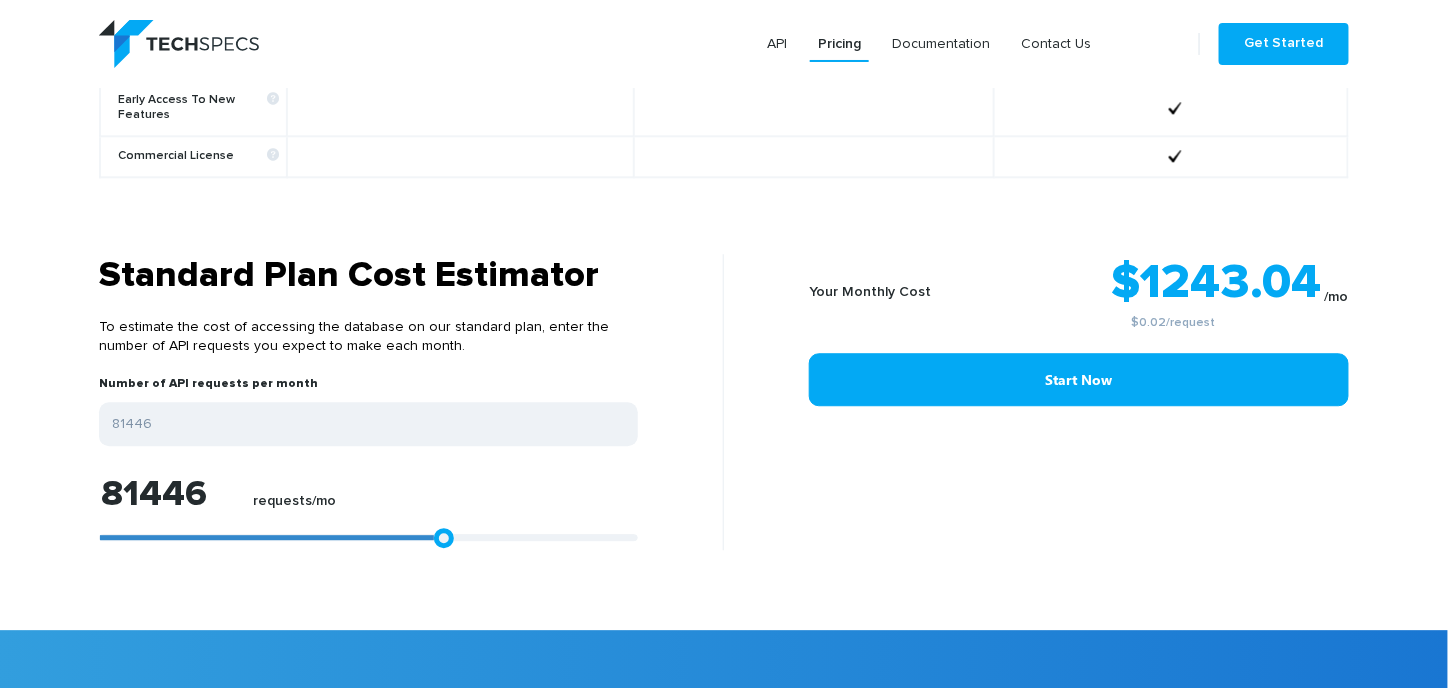 type on "81632" 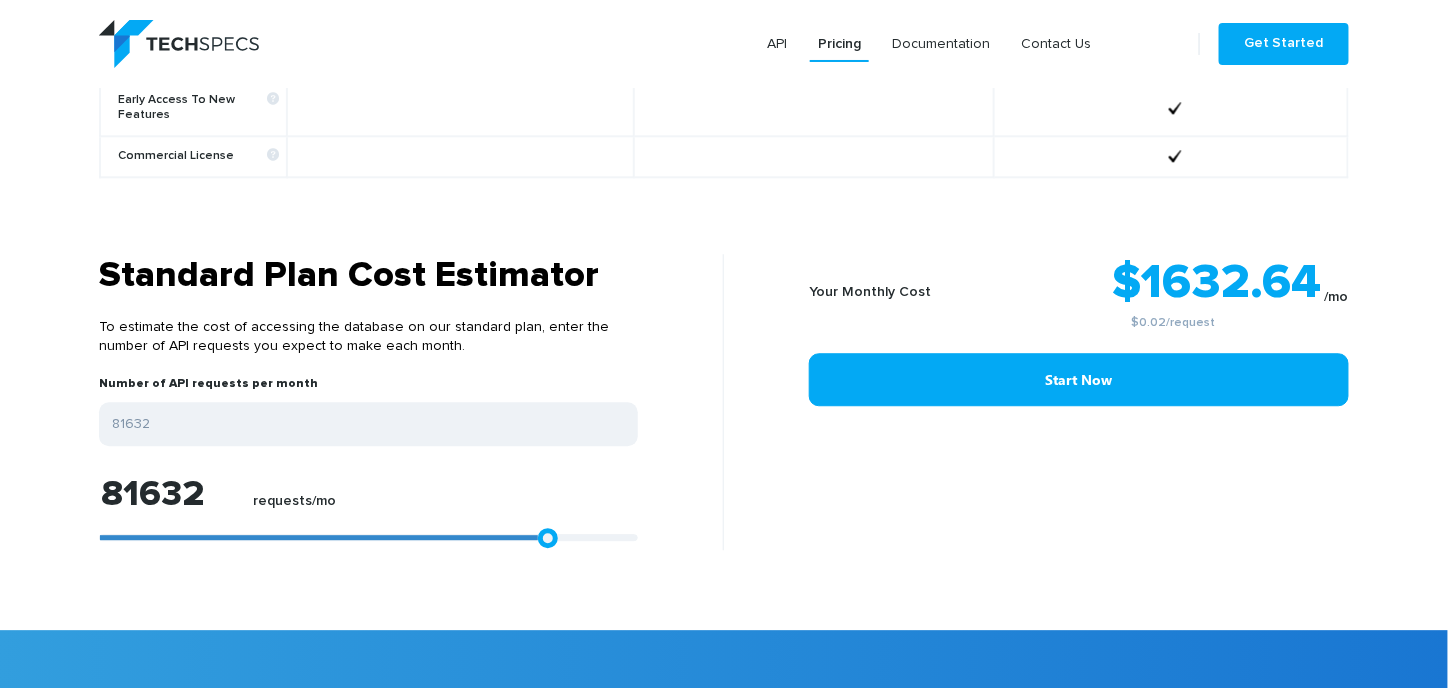 type on "81817" 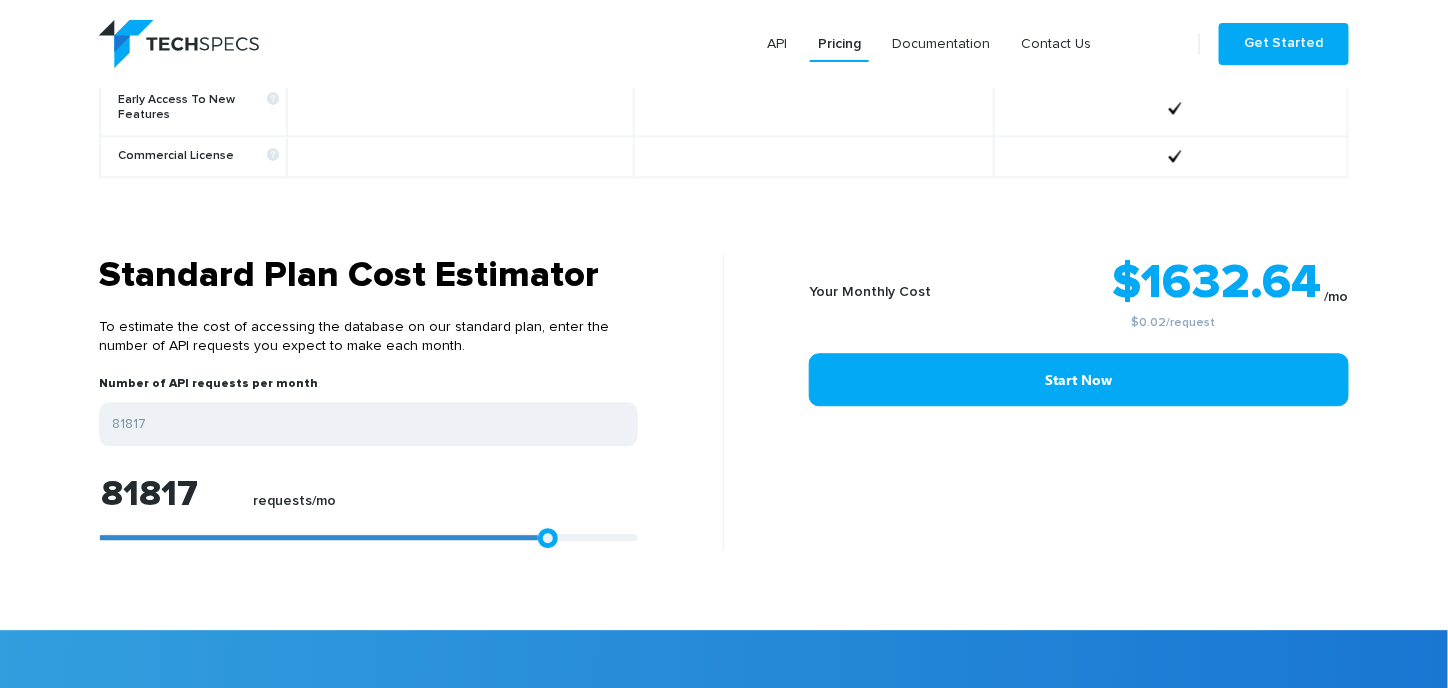 type on "82003" 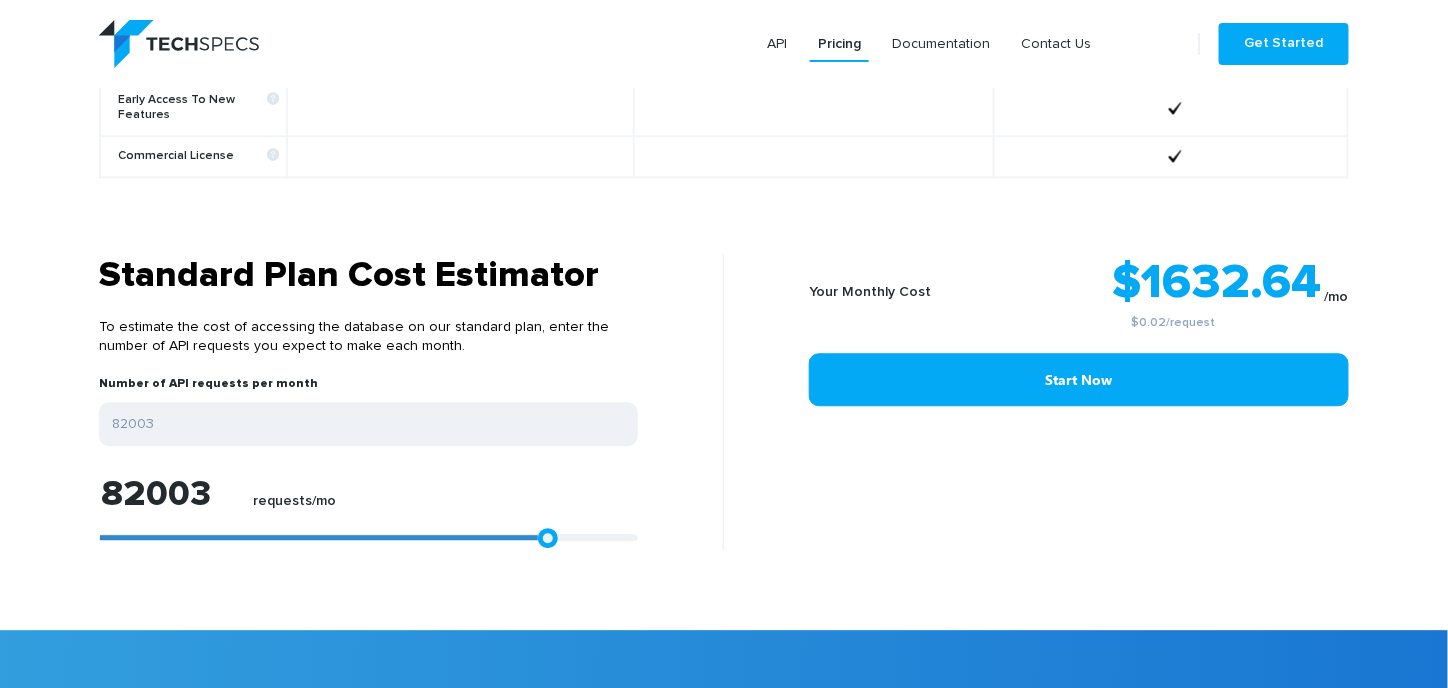 type on "82188" 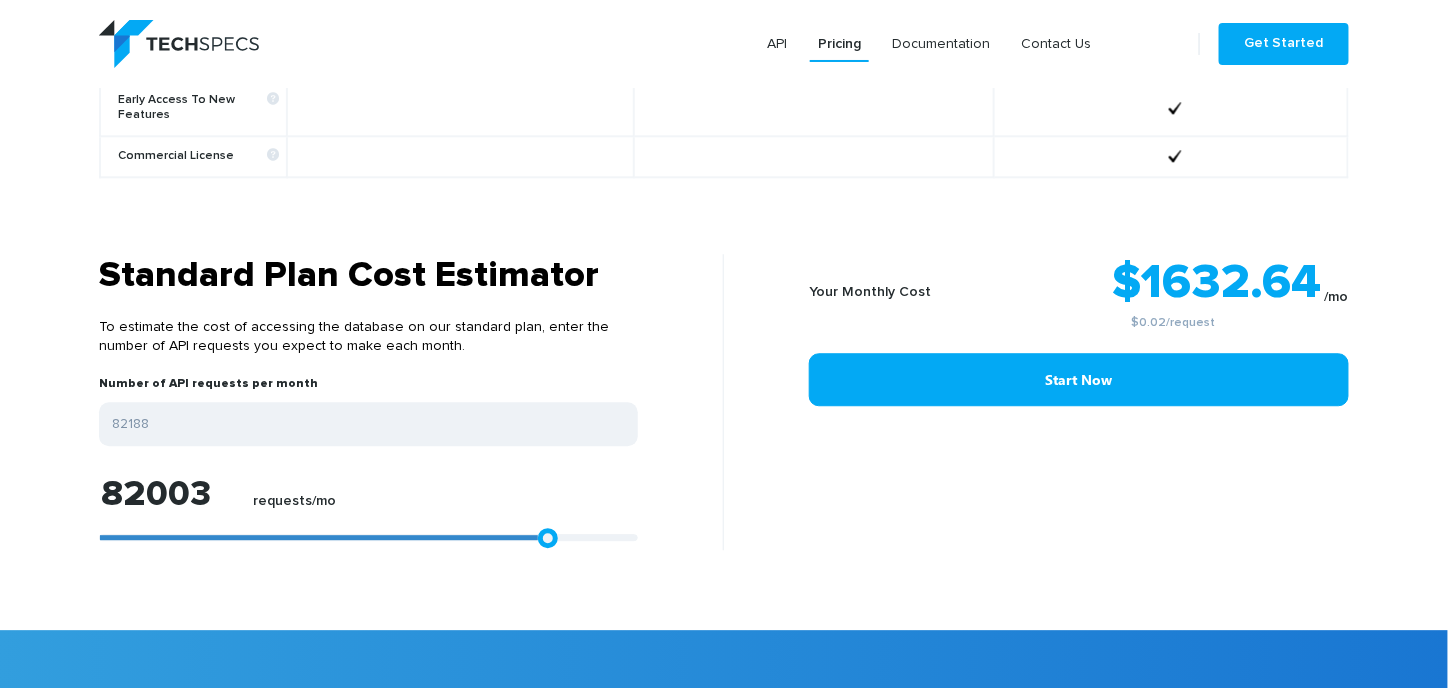 type on "82188" 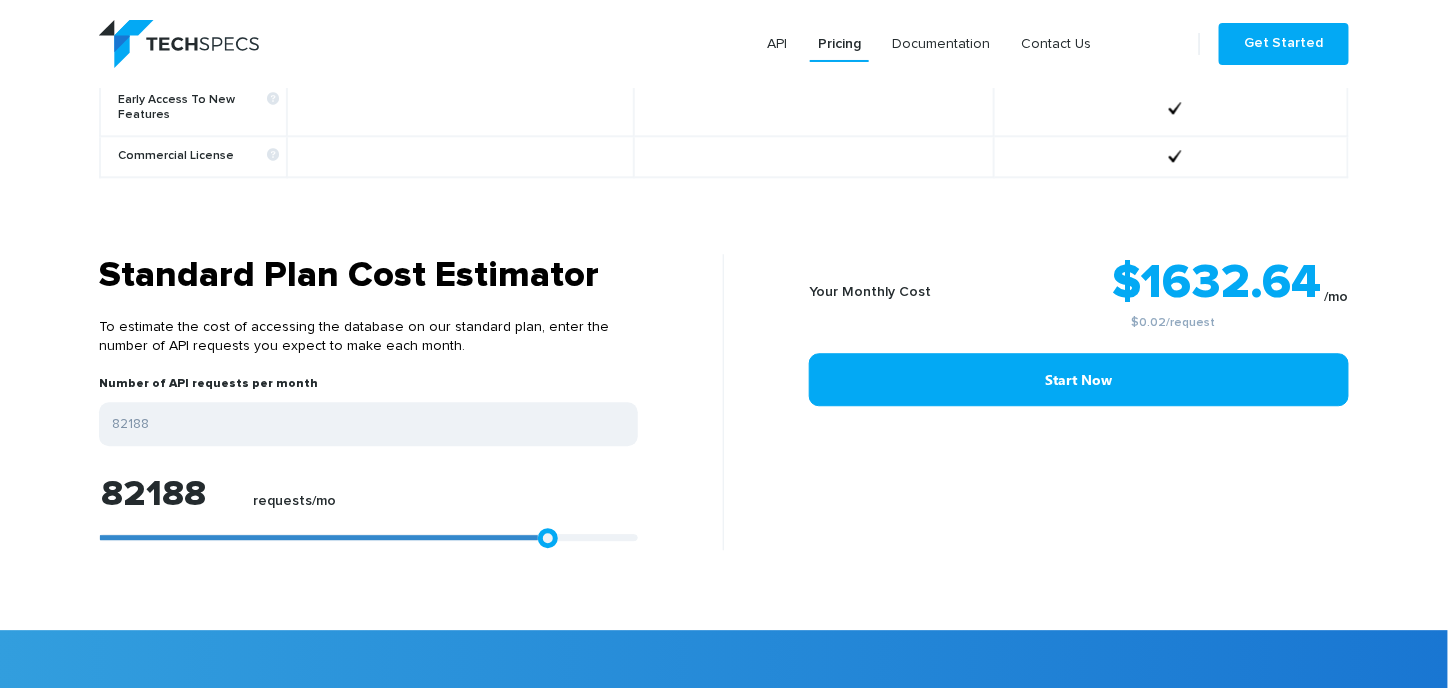 type on "82374" 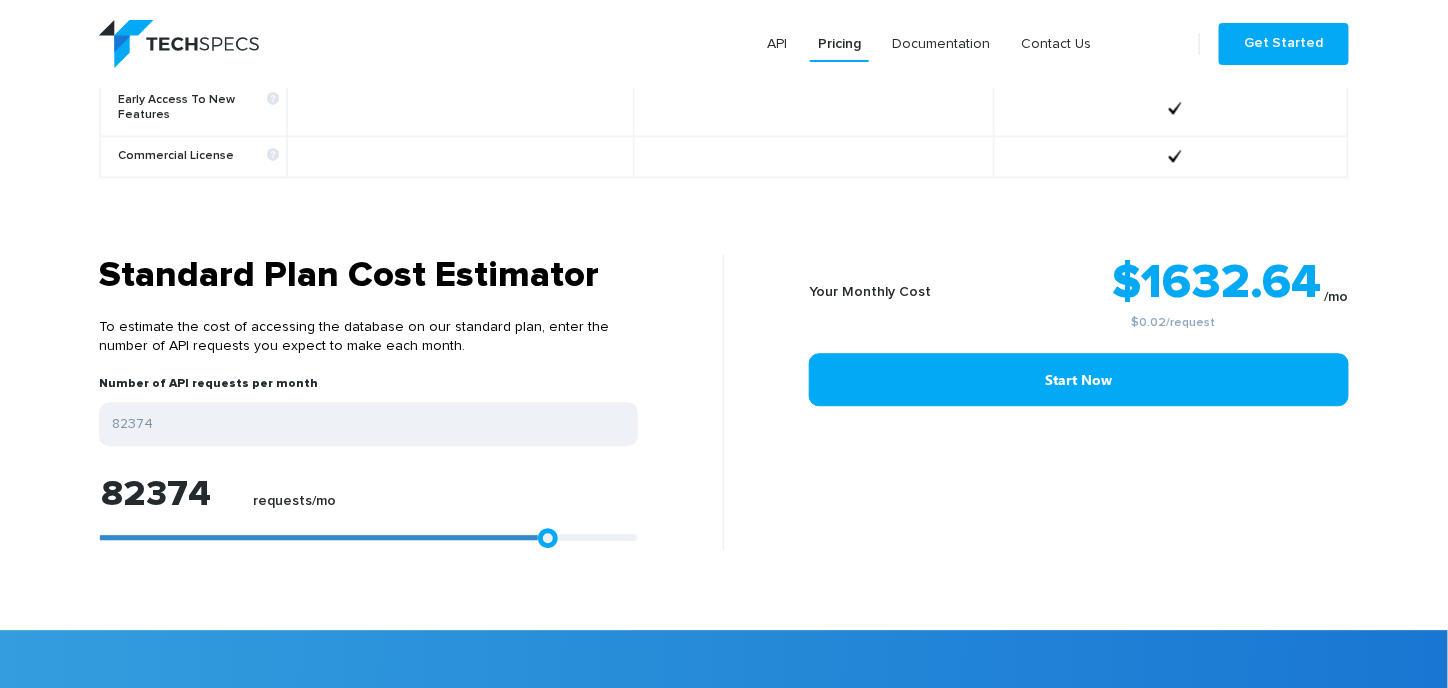 type on "82745" 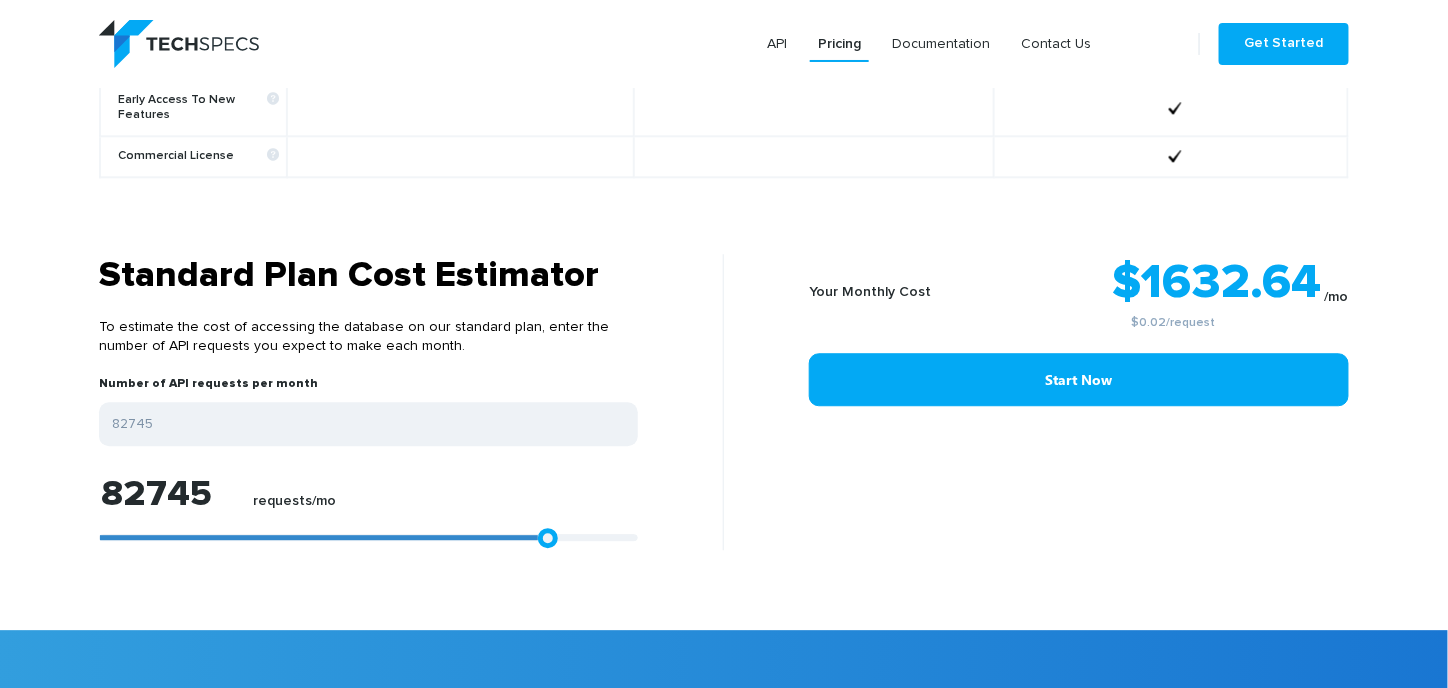 type on "82931" 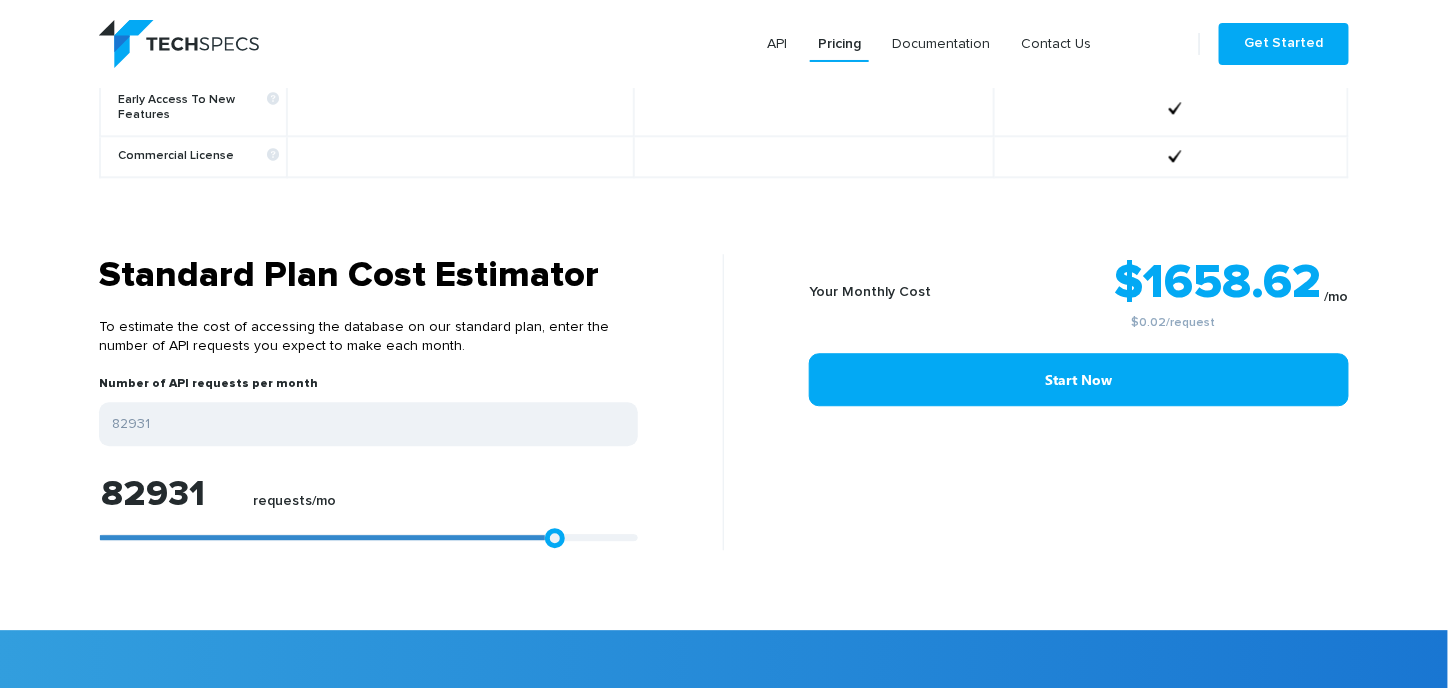 drag, startPoint x: 108, startPoint y: 517, endPoint x: 549, endPoint y: 593, distance: 447.50082 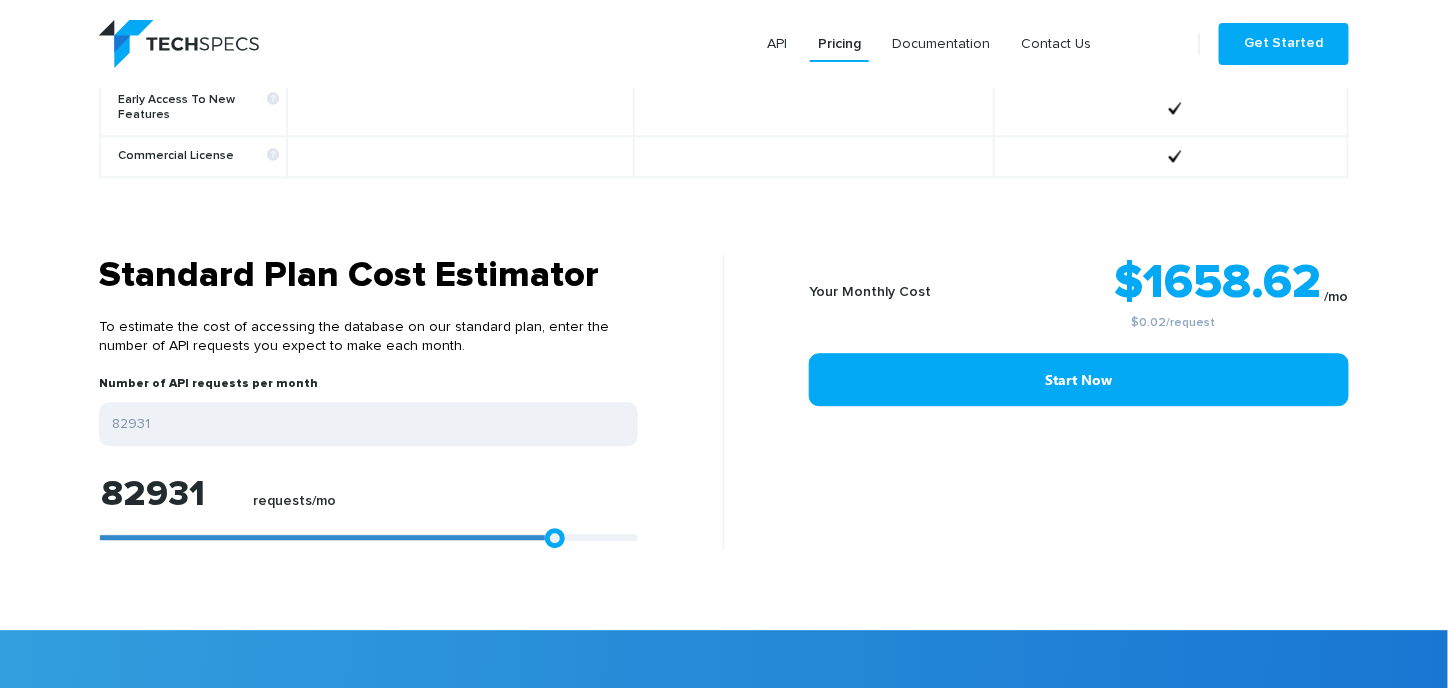 click on "Standard Plan Cost Estimator
To estimate the cost of accessing the database on our standard plan, enter the number of API requests you expect to make each month.
Number of API requests per month
[NUMBER]
[NUMBER]
requests/mo
Your Monthly Cost
[PRICE]   /mo   [PRICE] /request
Start Now" at bounding box center [724, 442] 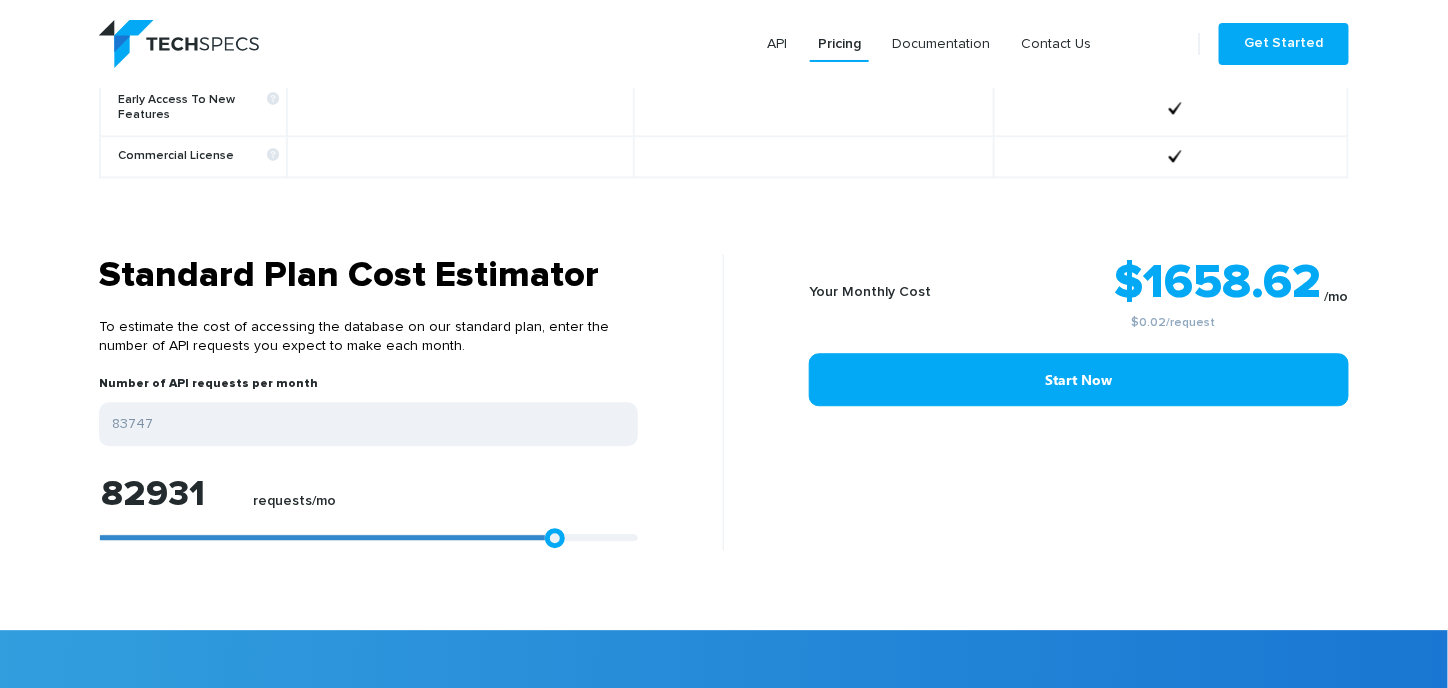 type on "83747" 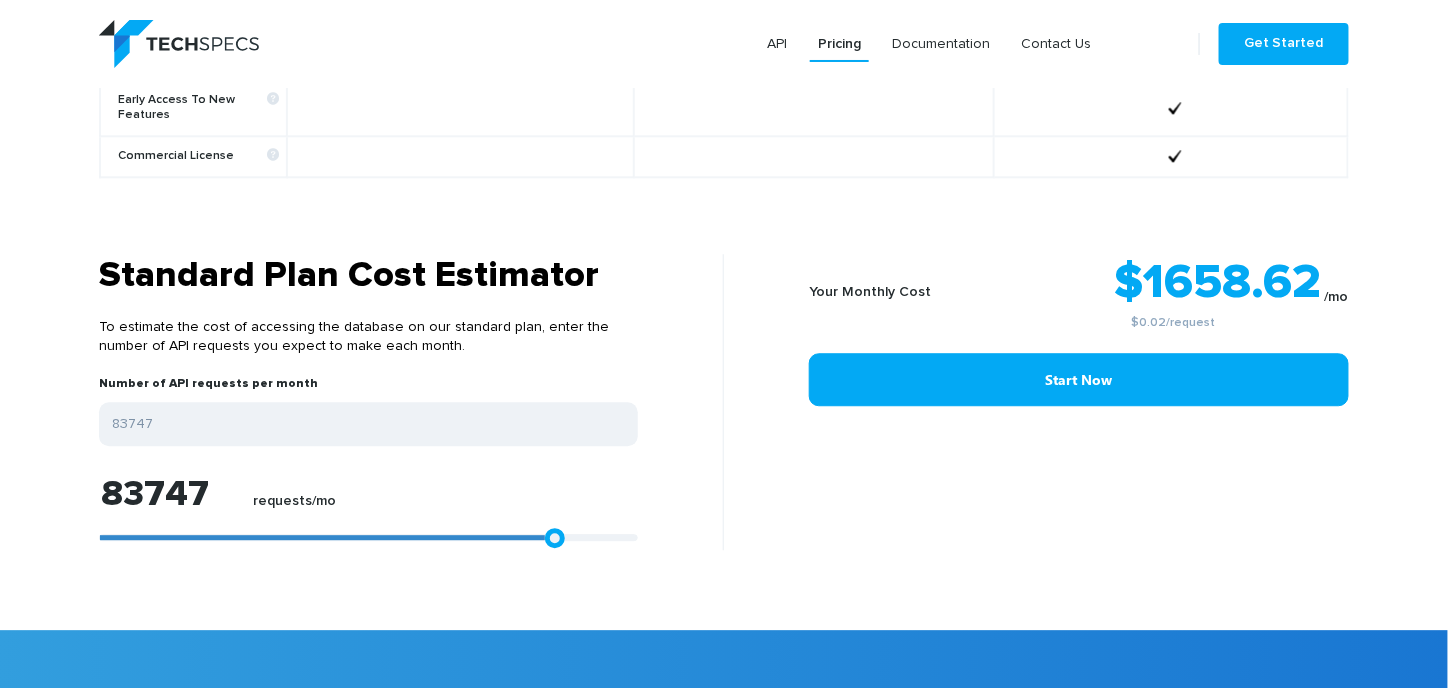type on "83005" 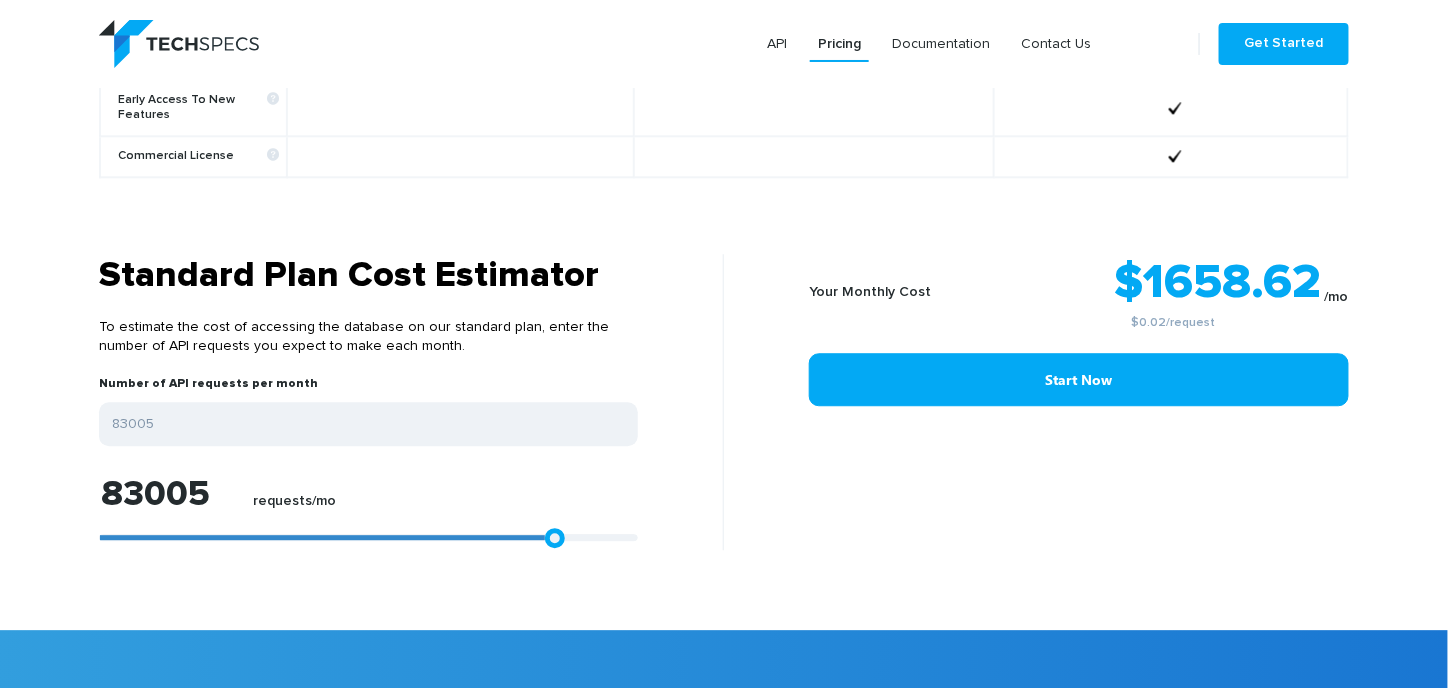 type on "82820" 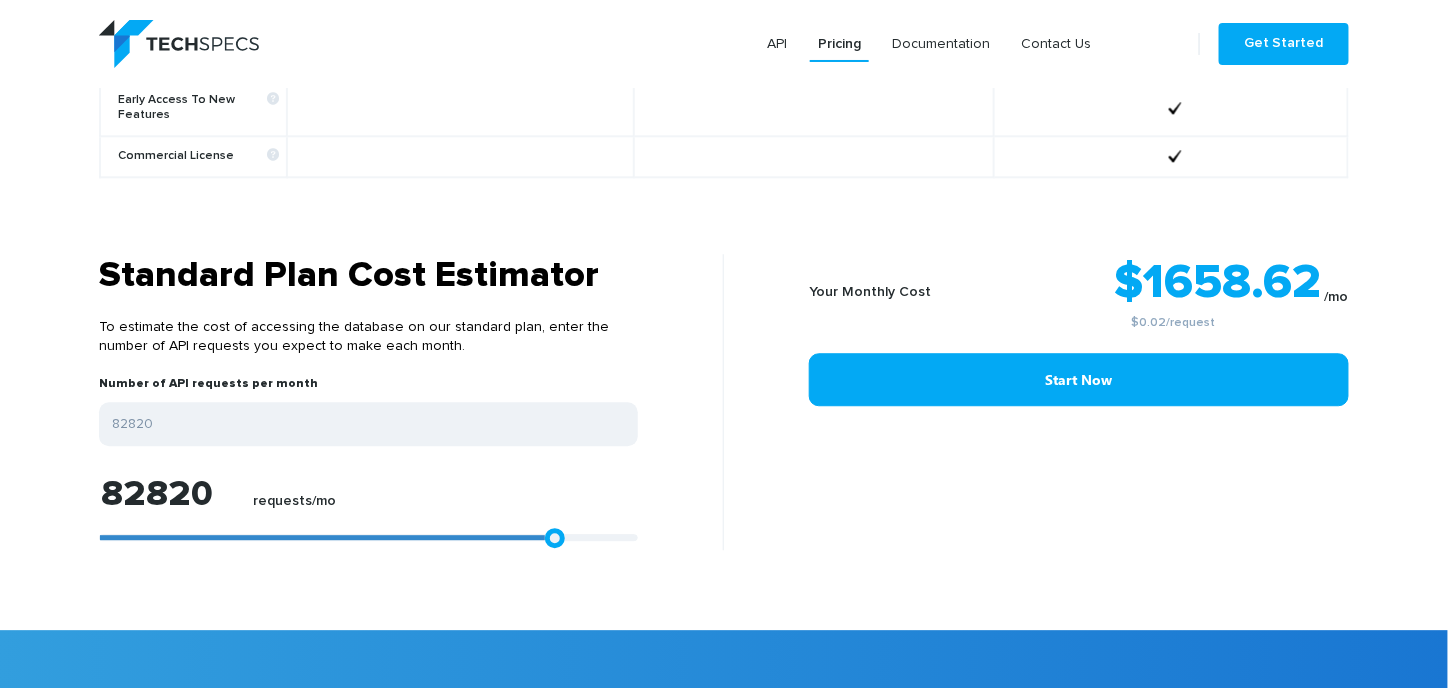 type on "82263" 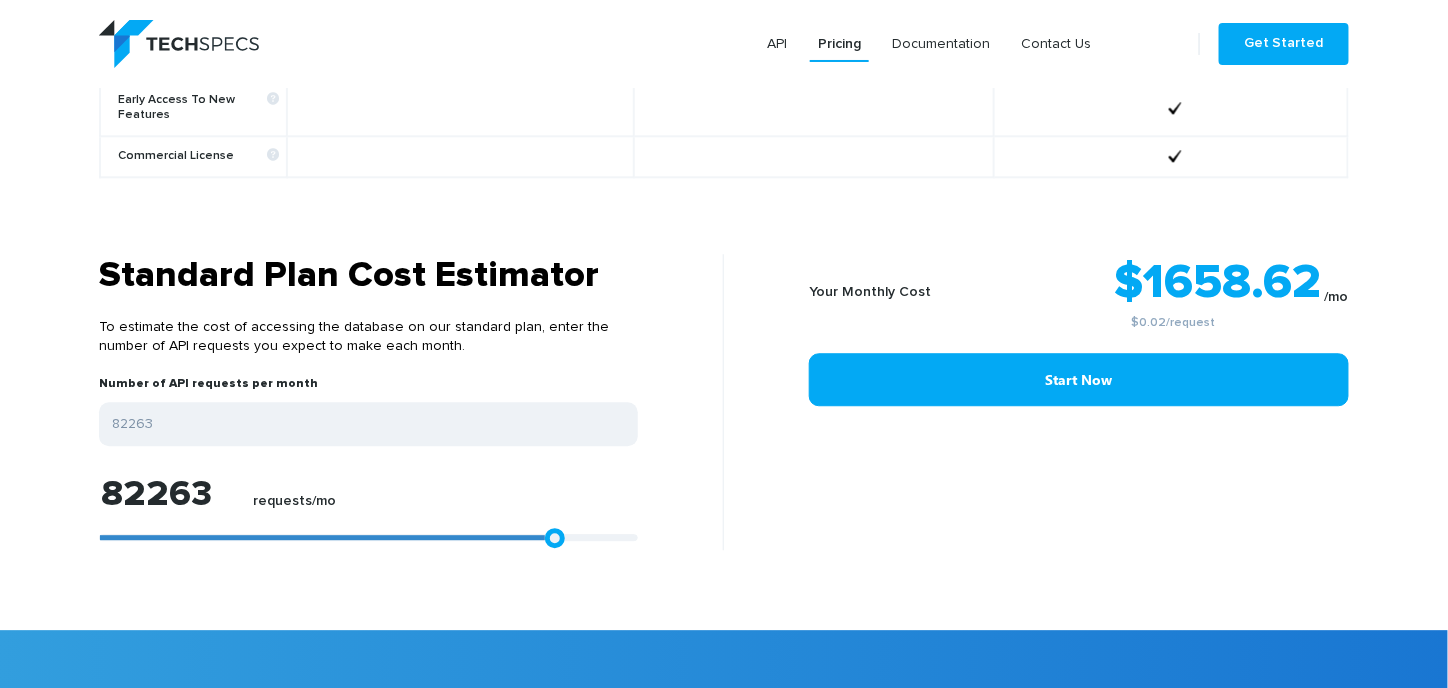 type on "80779" 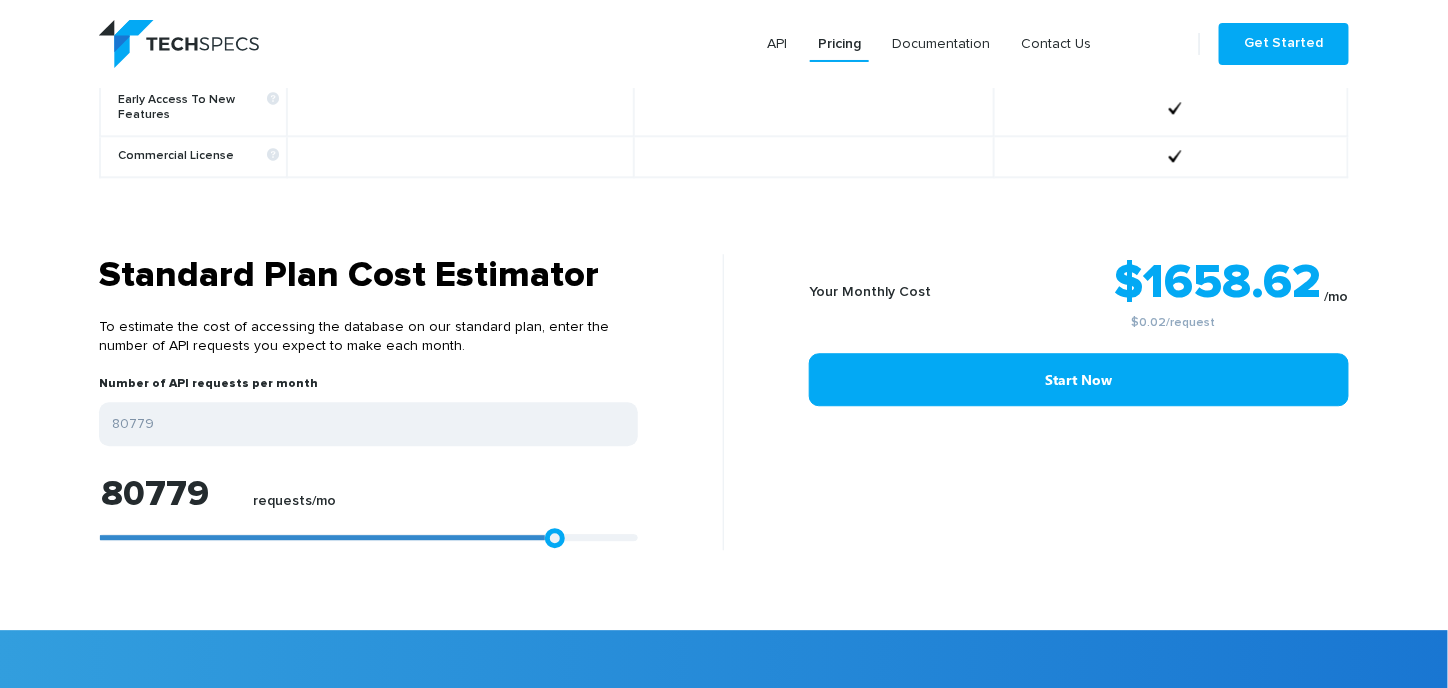 type on "79666" 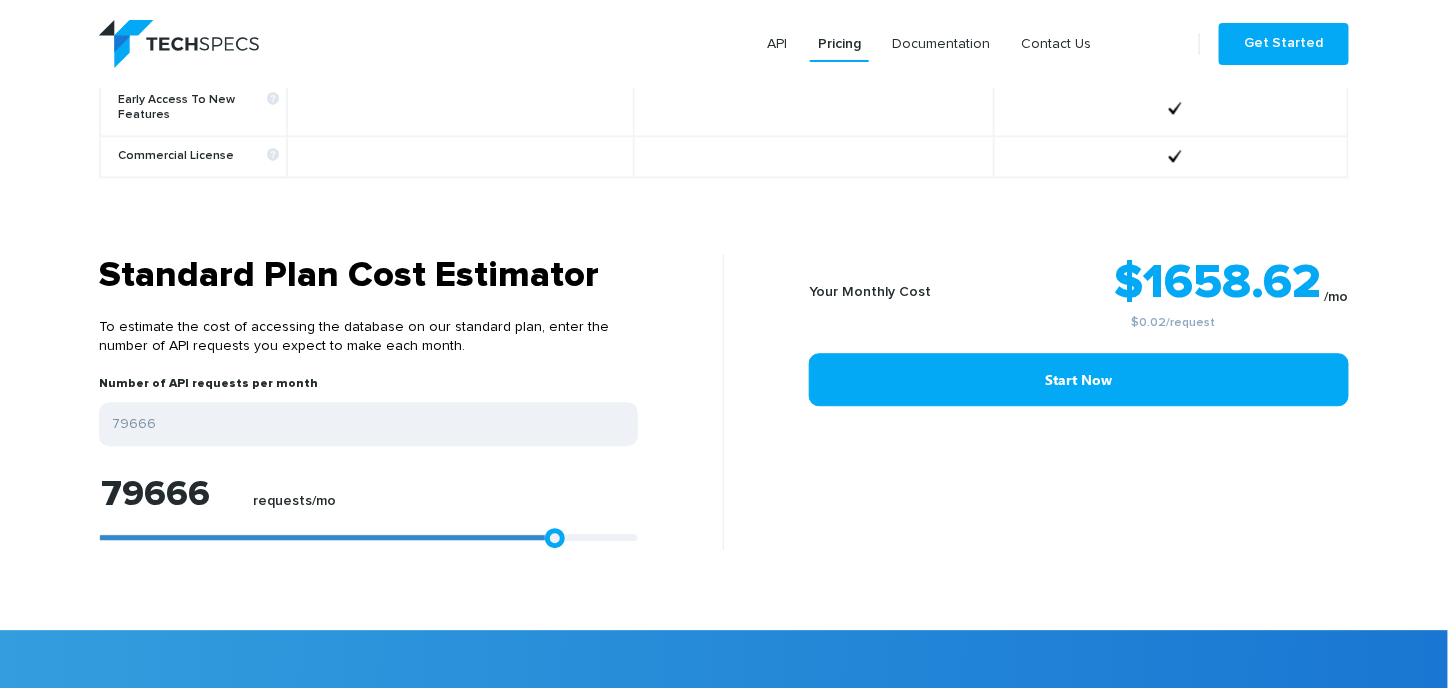 type on "78367" 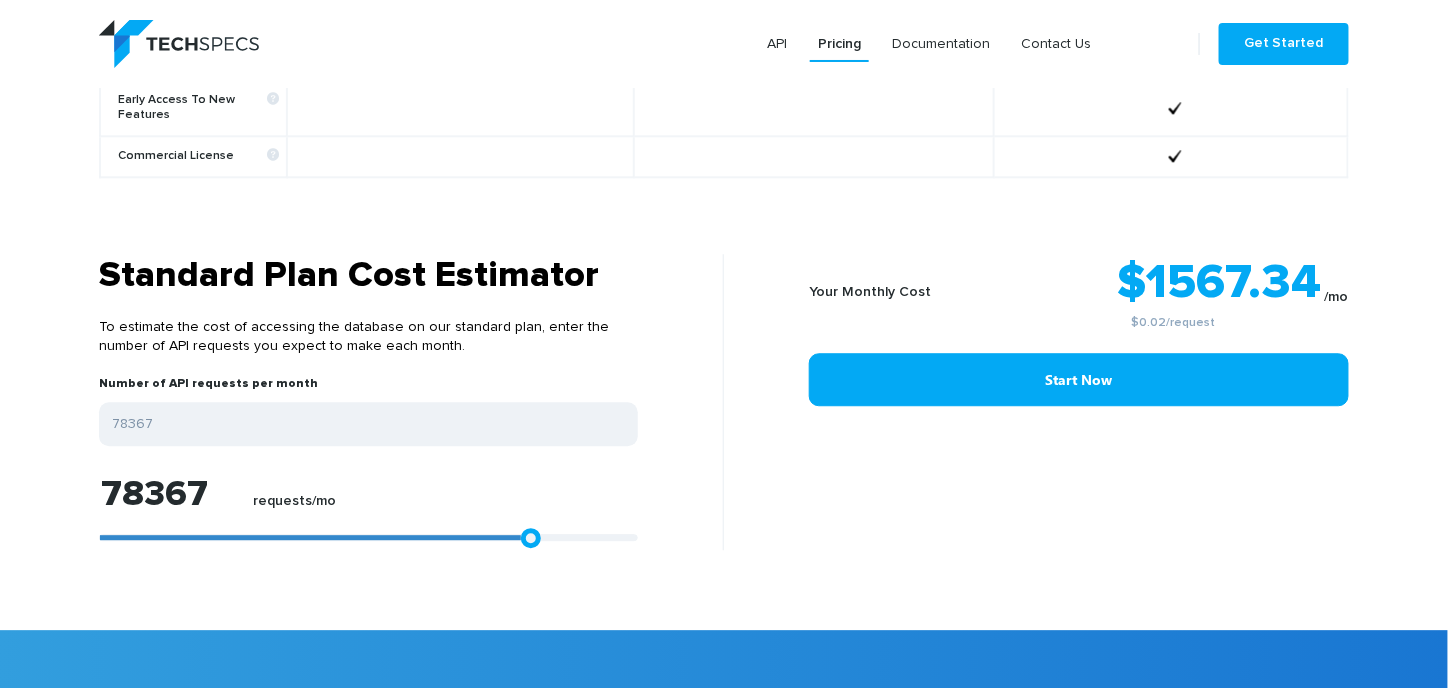 type on "77810" 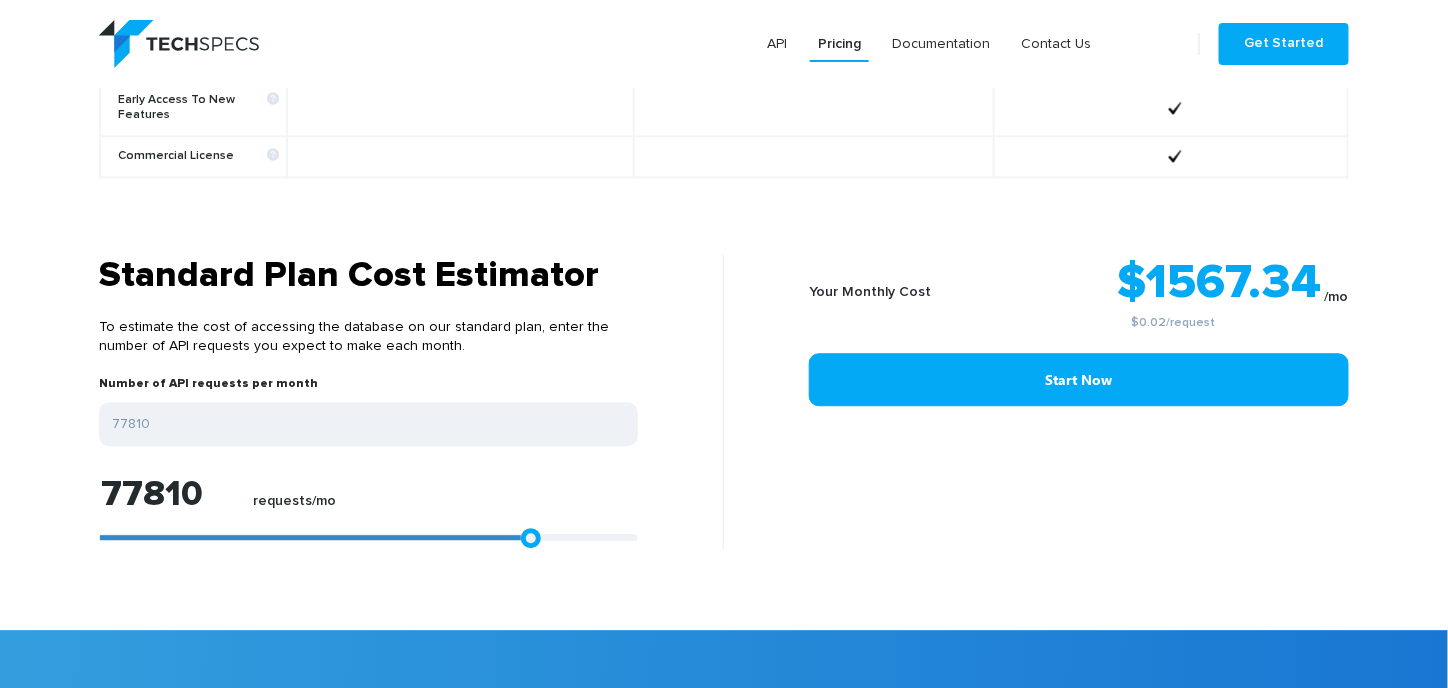 type on "77068" 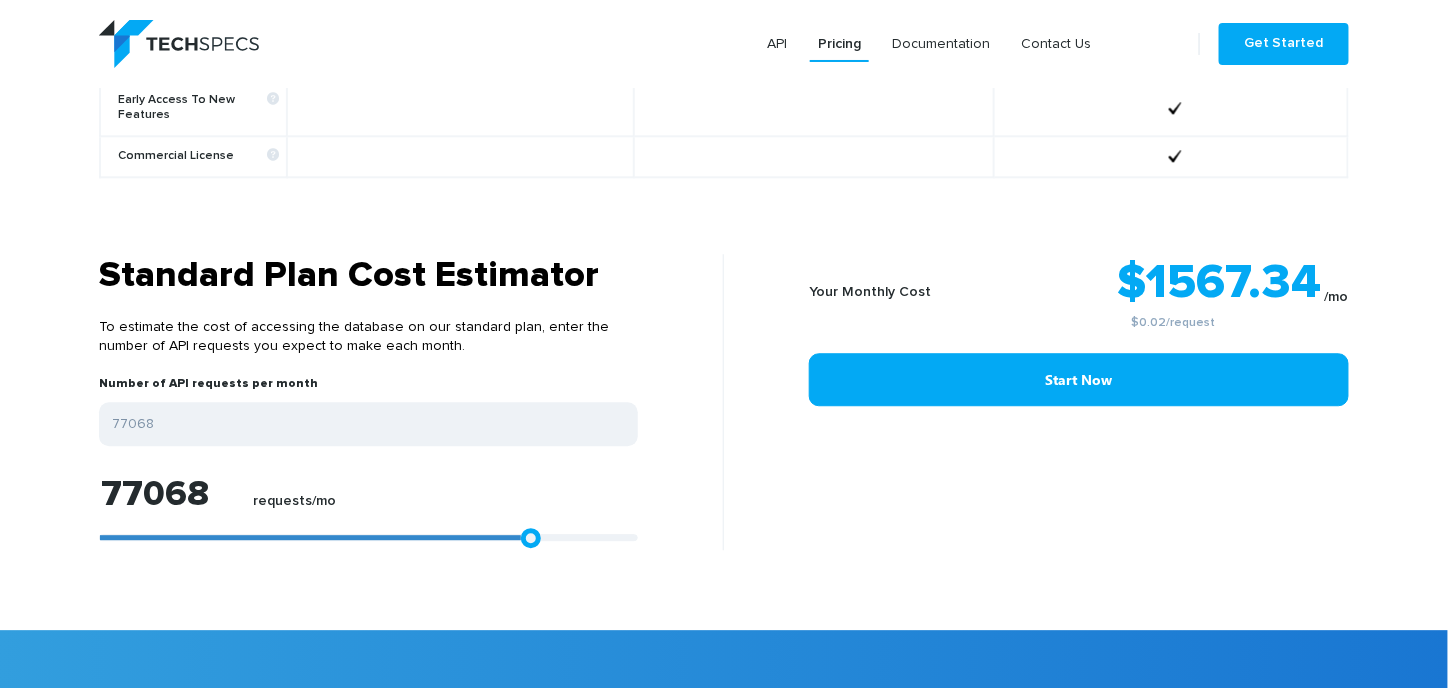 type on "76883" 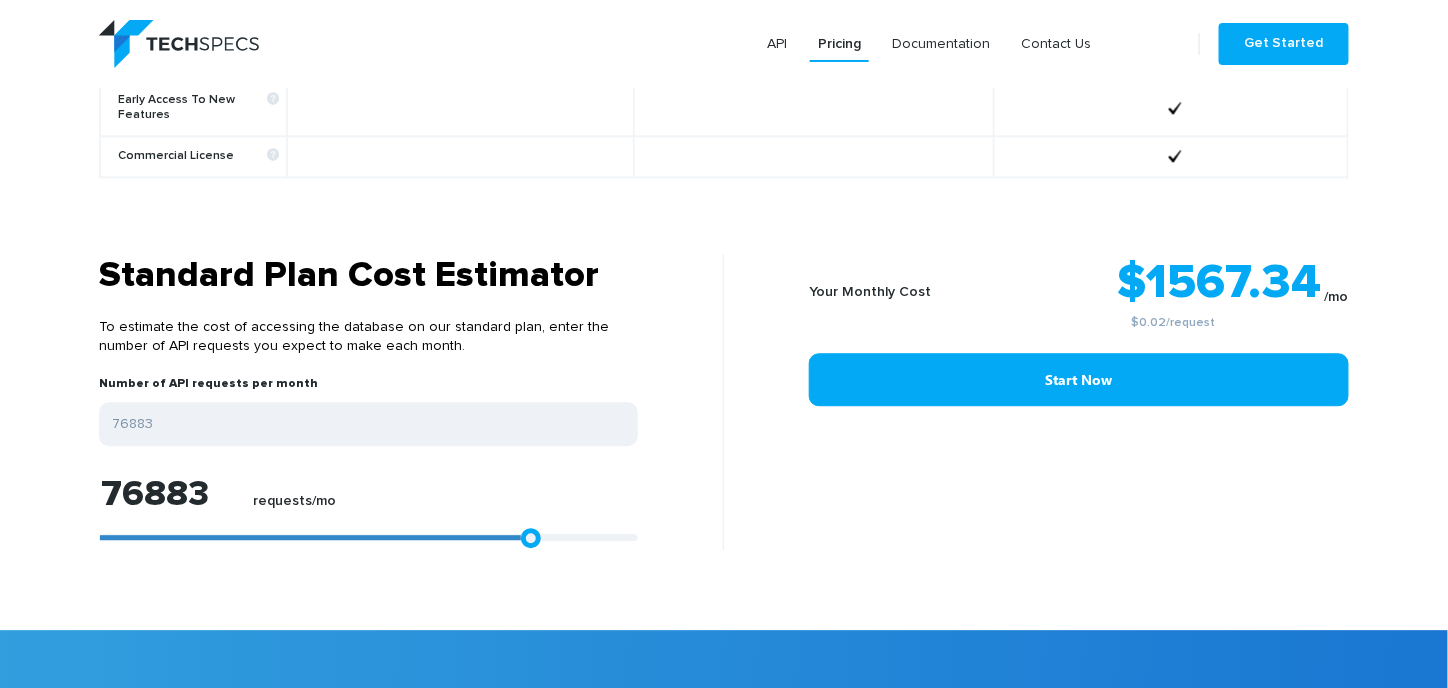 type on "77068" 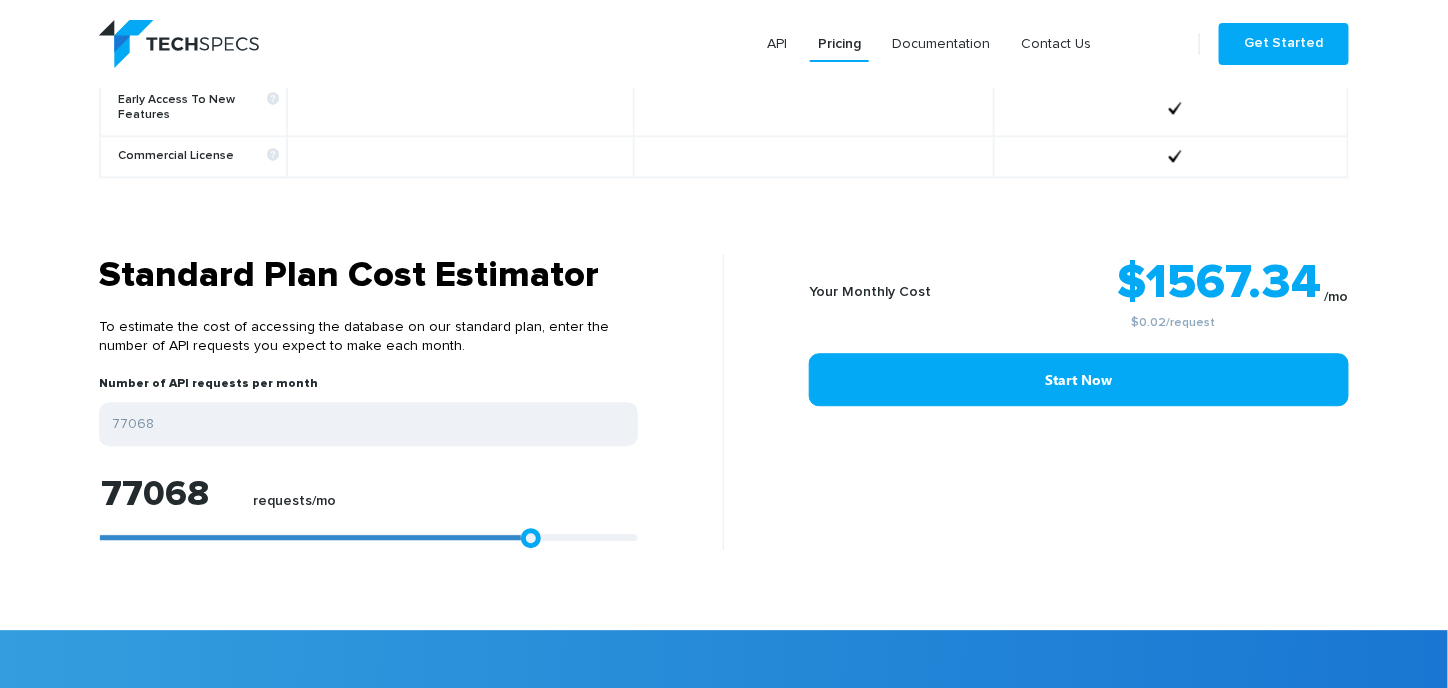 type on "77254" 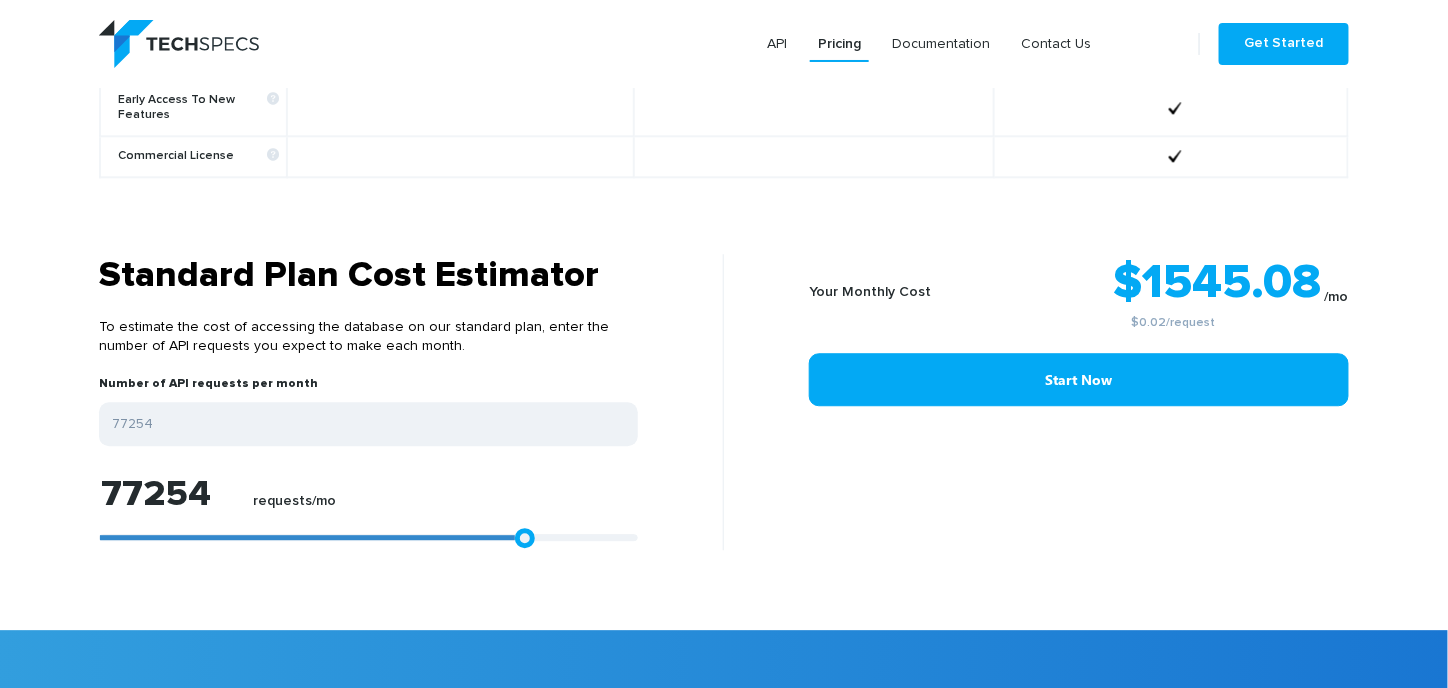 type on "77439" 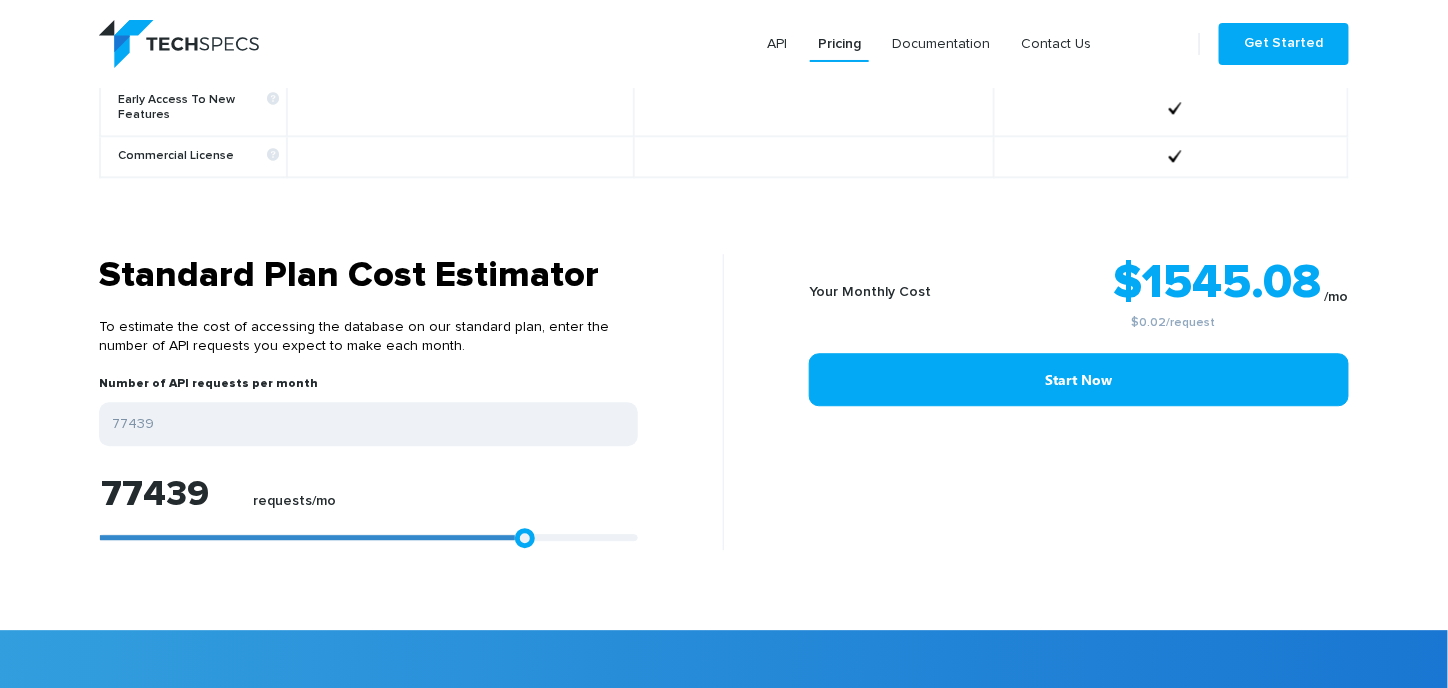 type on "77625" 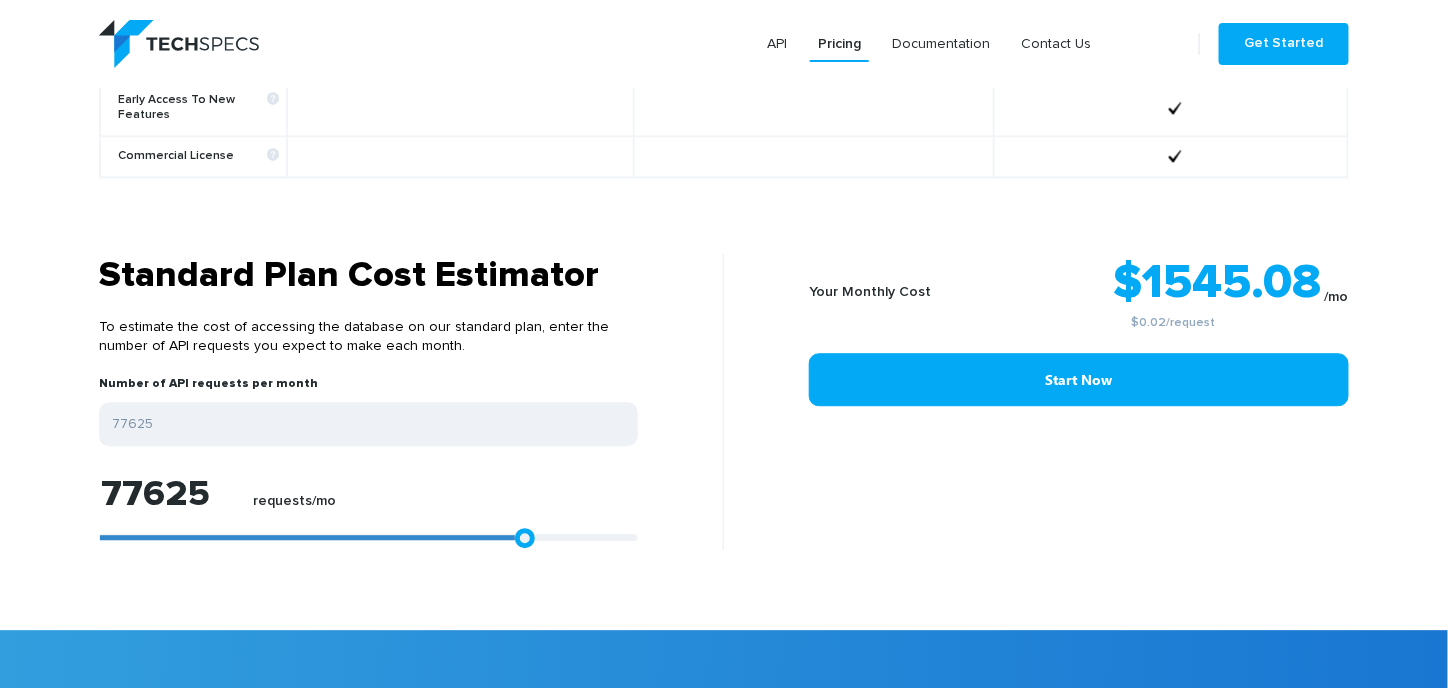 type on "77810" 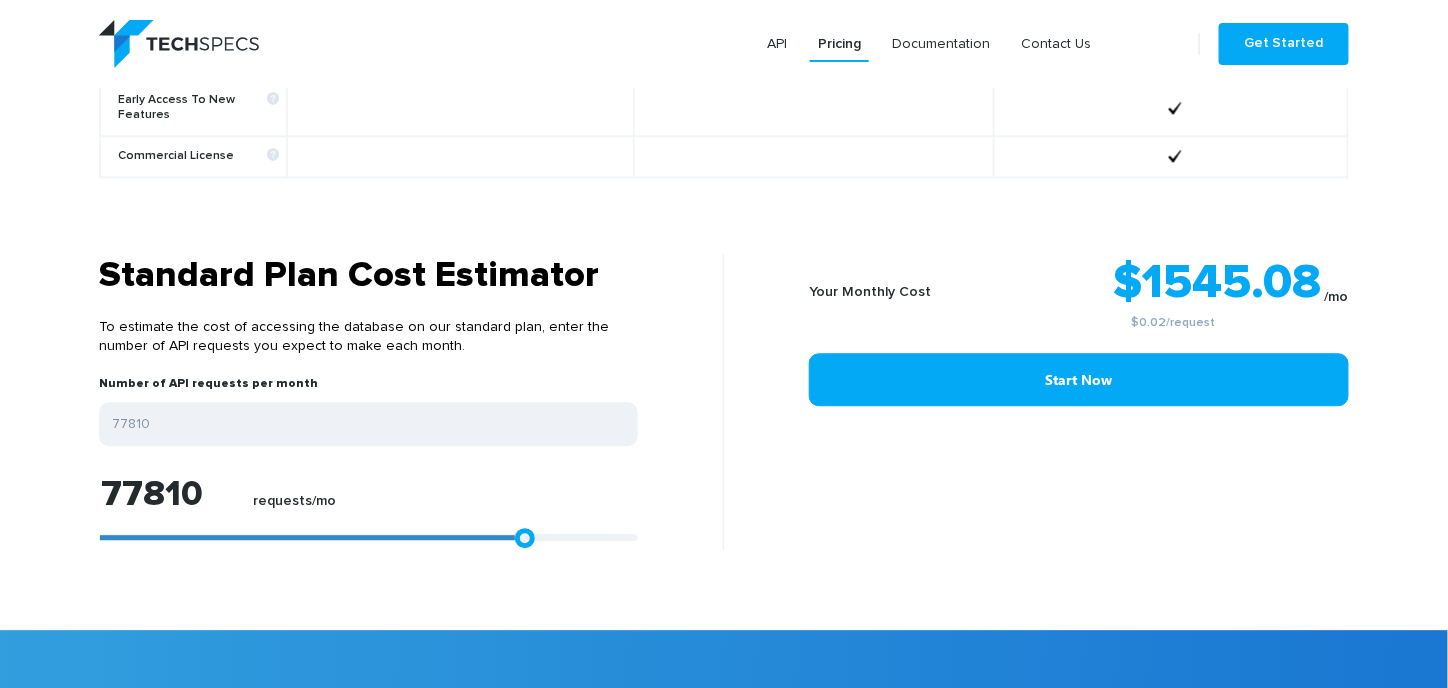 type on "78181" 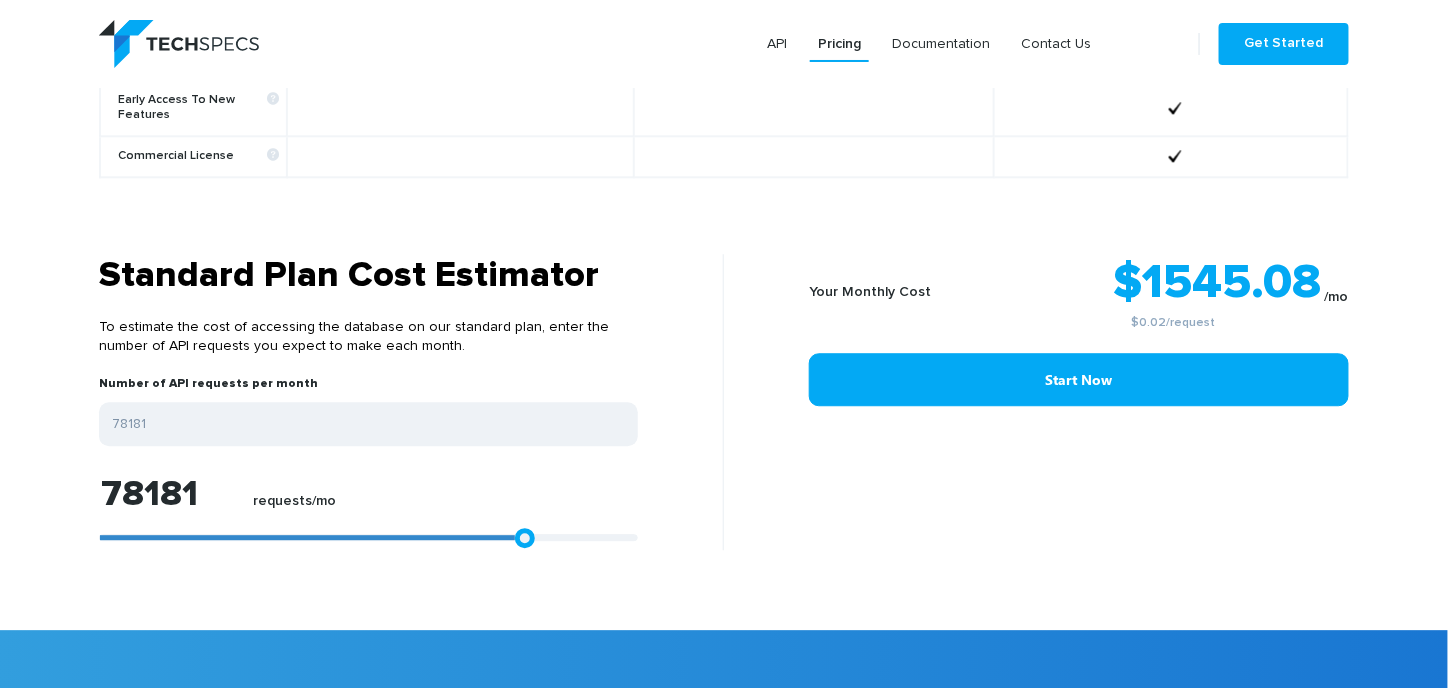 type on "78552" 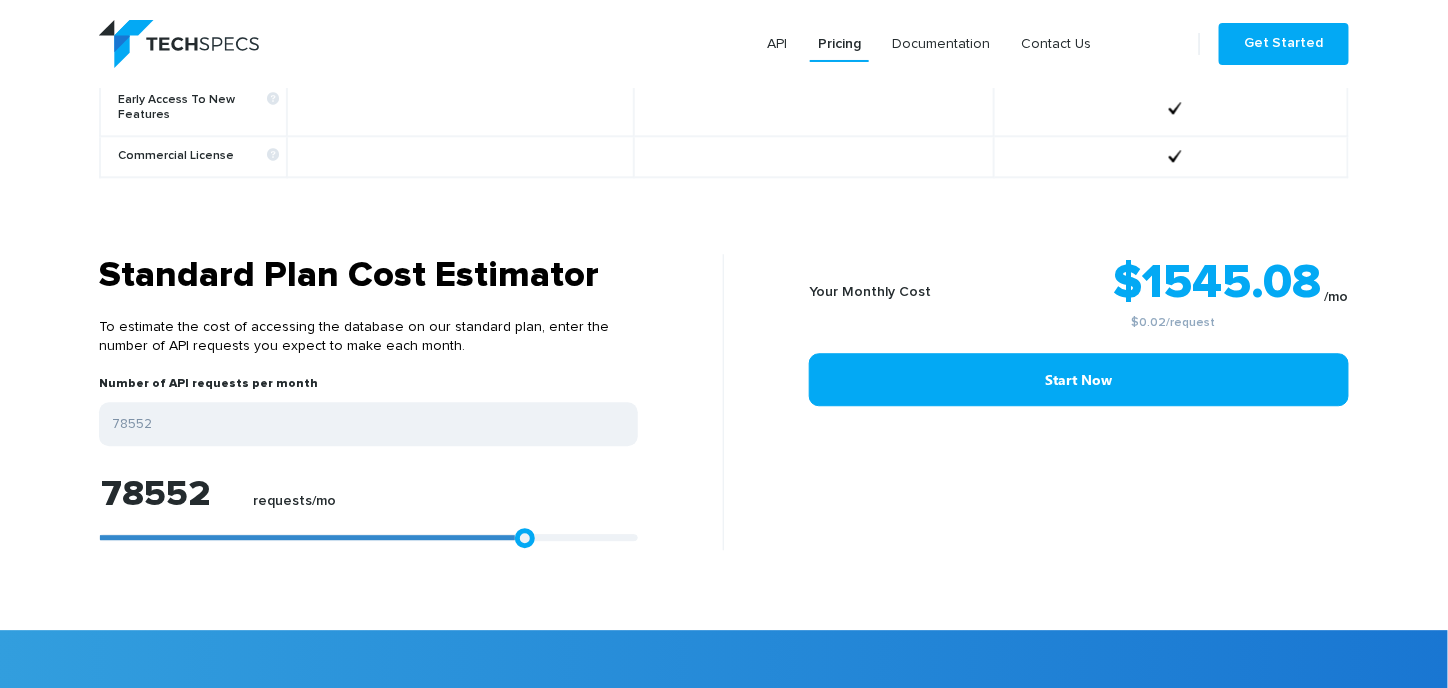 type on "79295" 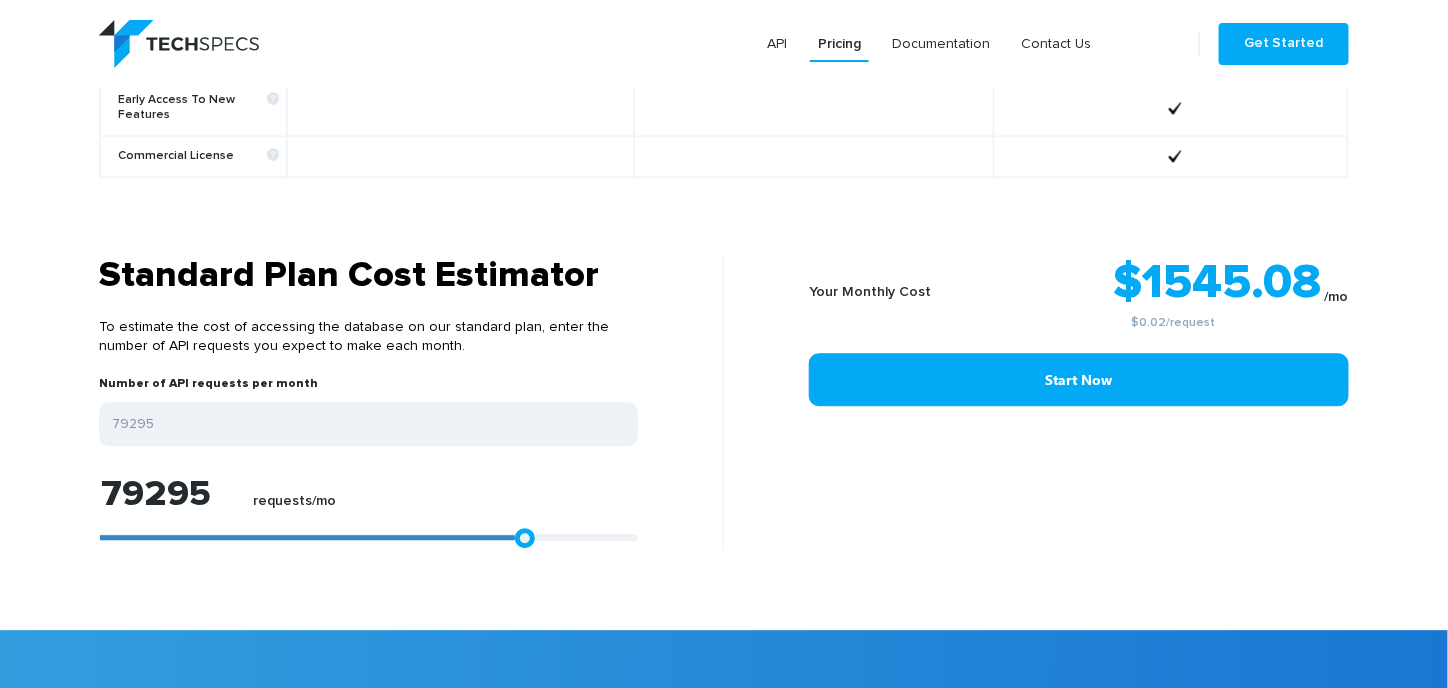 type on "82820" 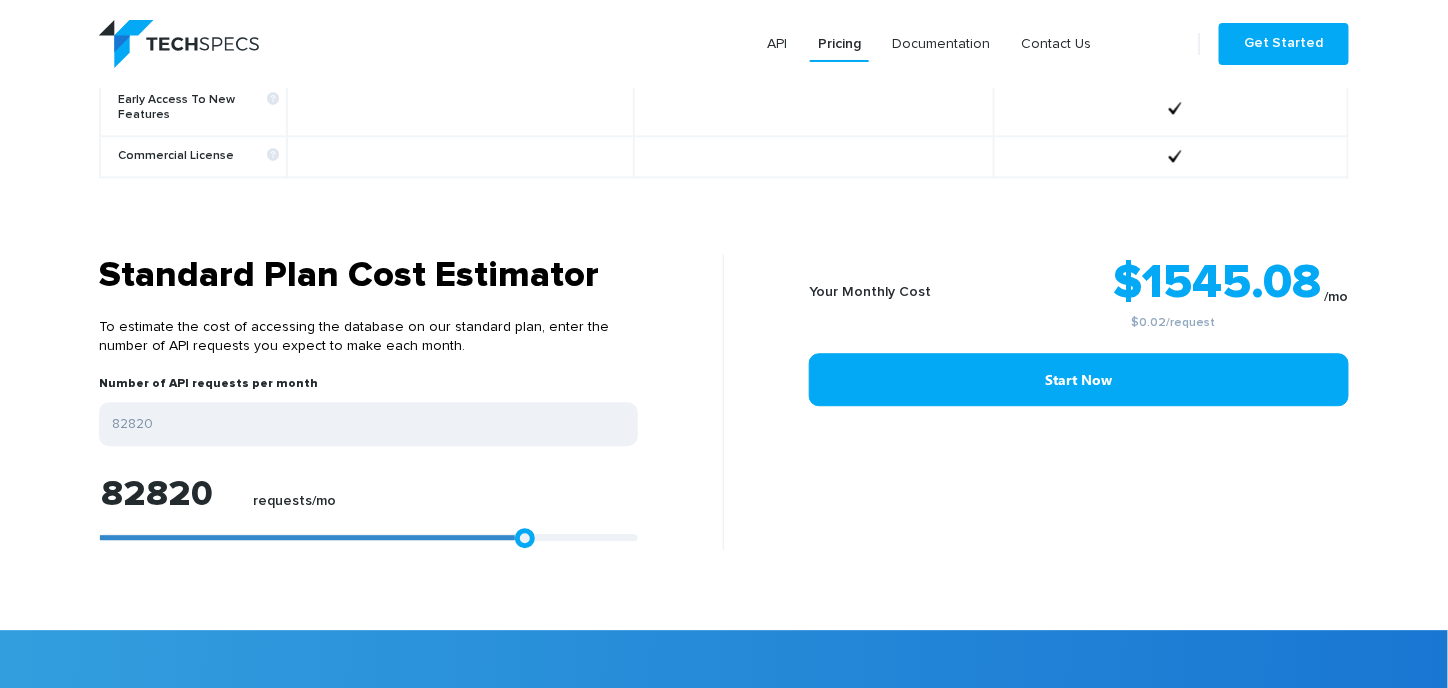 type on "85231" 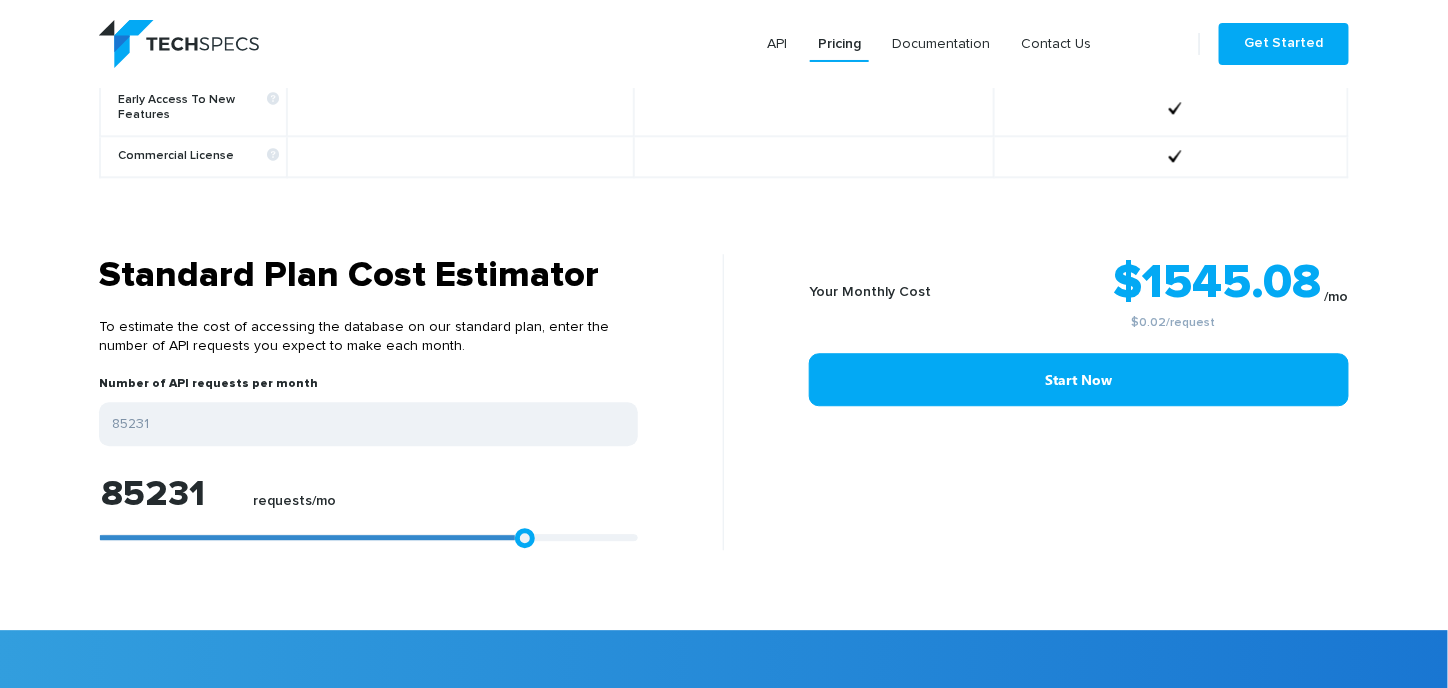type on "87829" 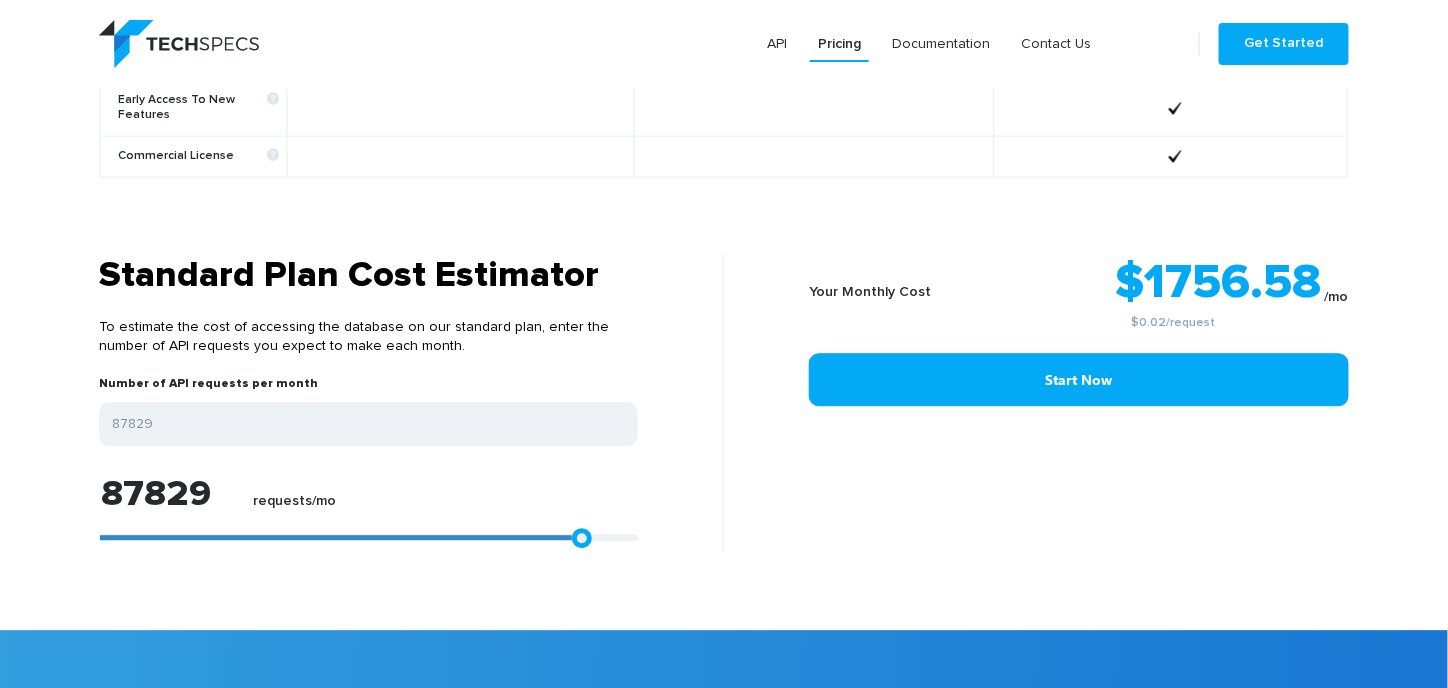 type on "93580" 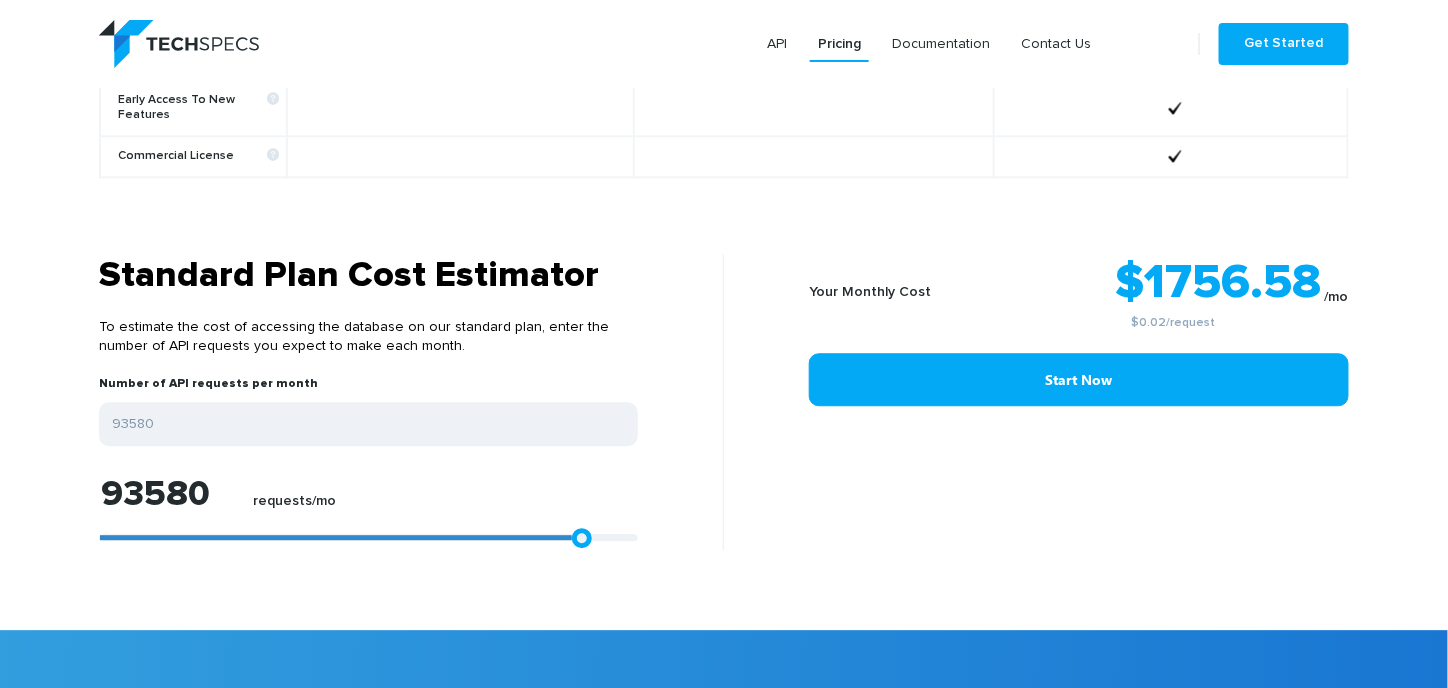 type on "95992" 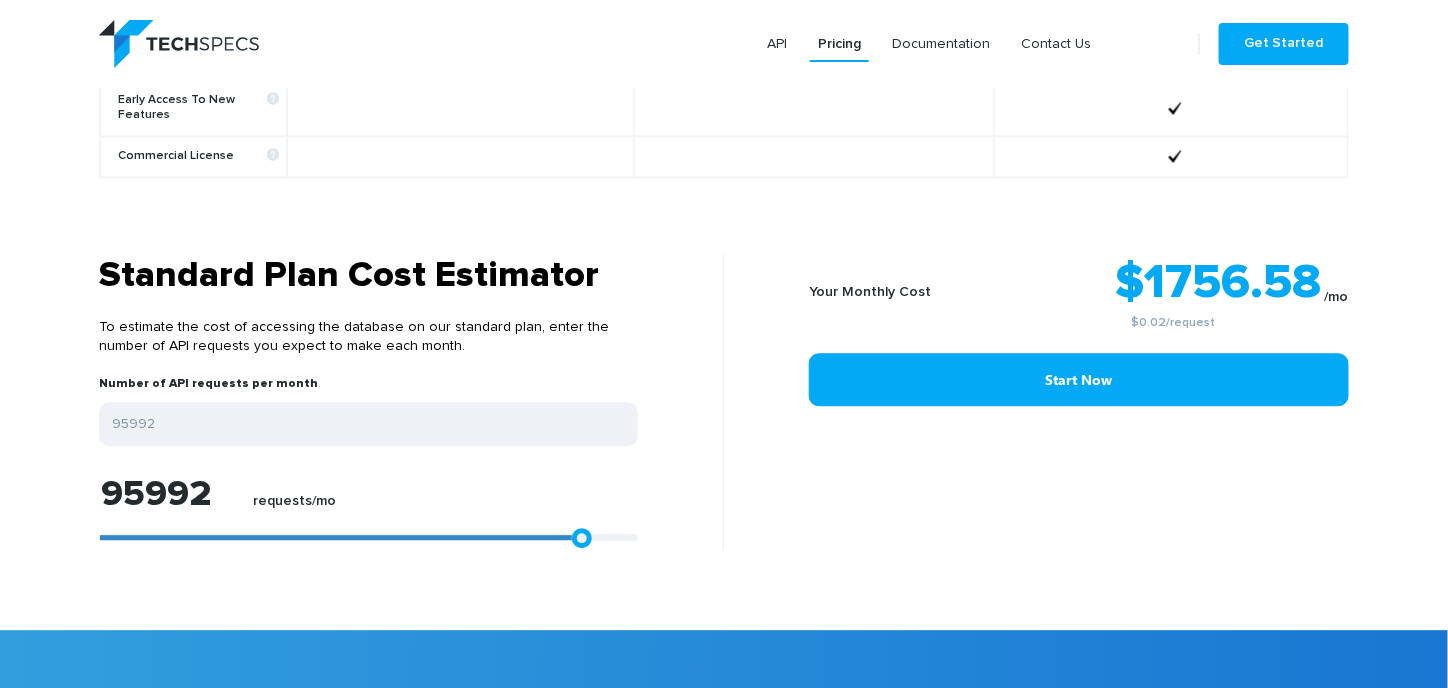 type on "97291" 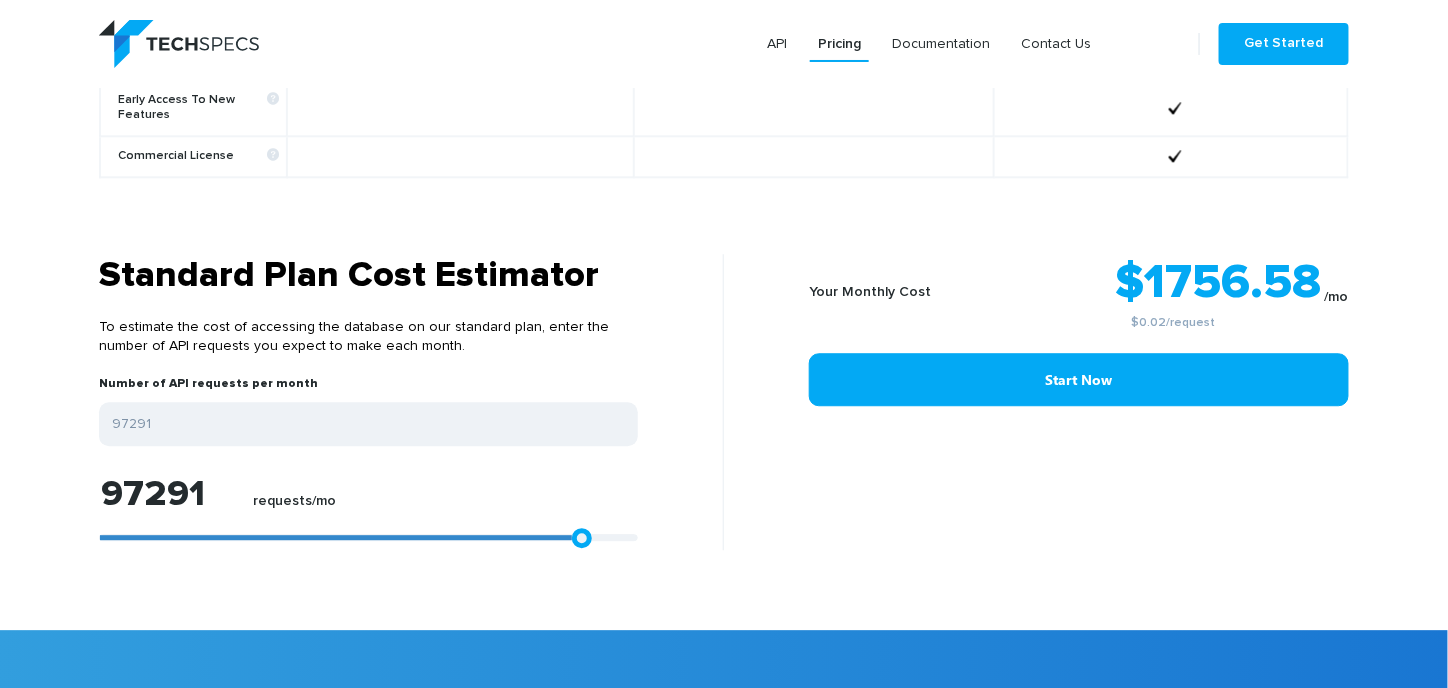 type on "98960" 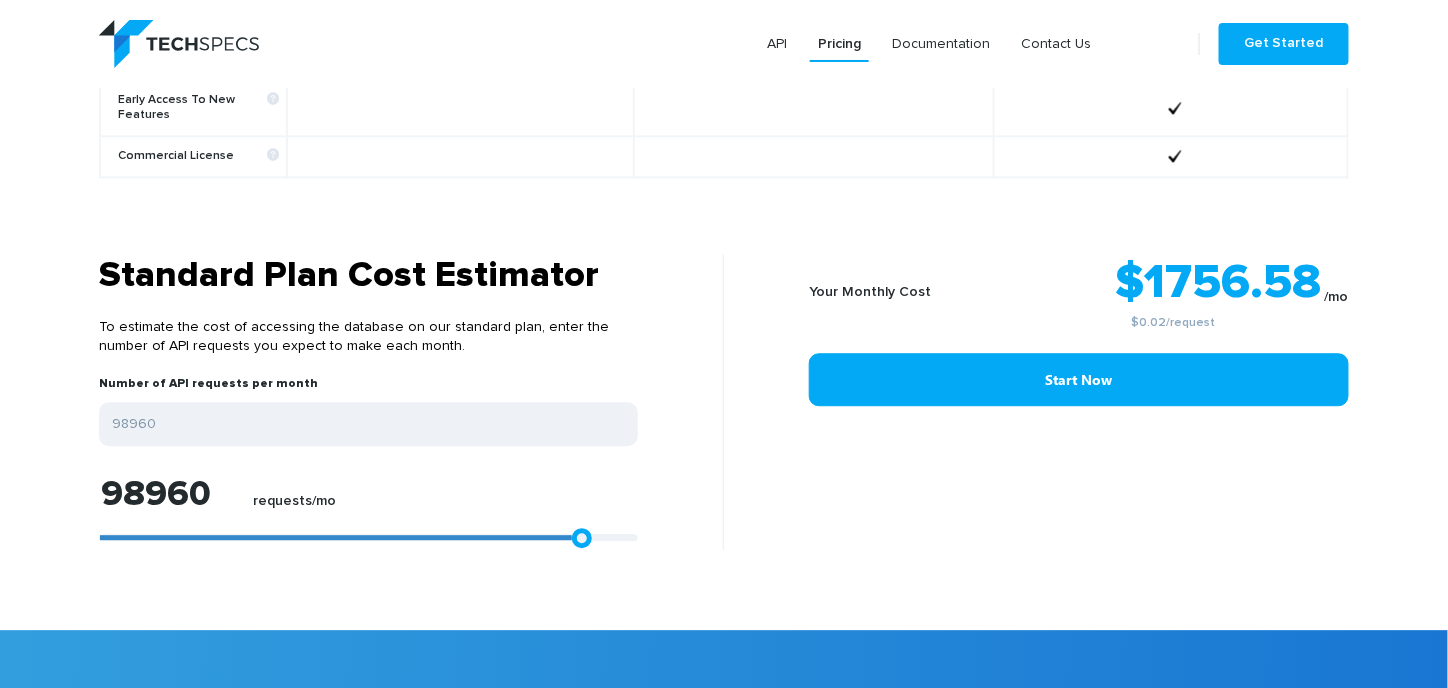 type on "99146" 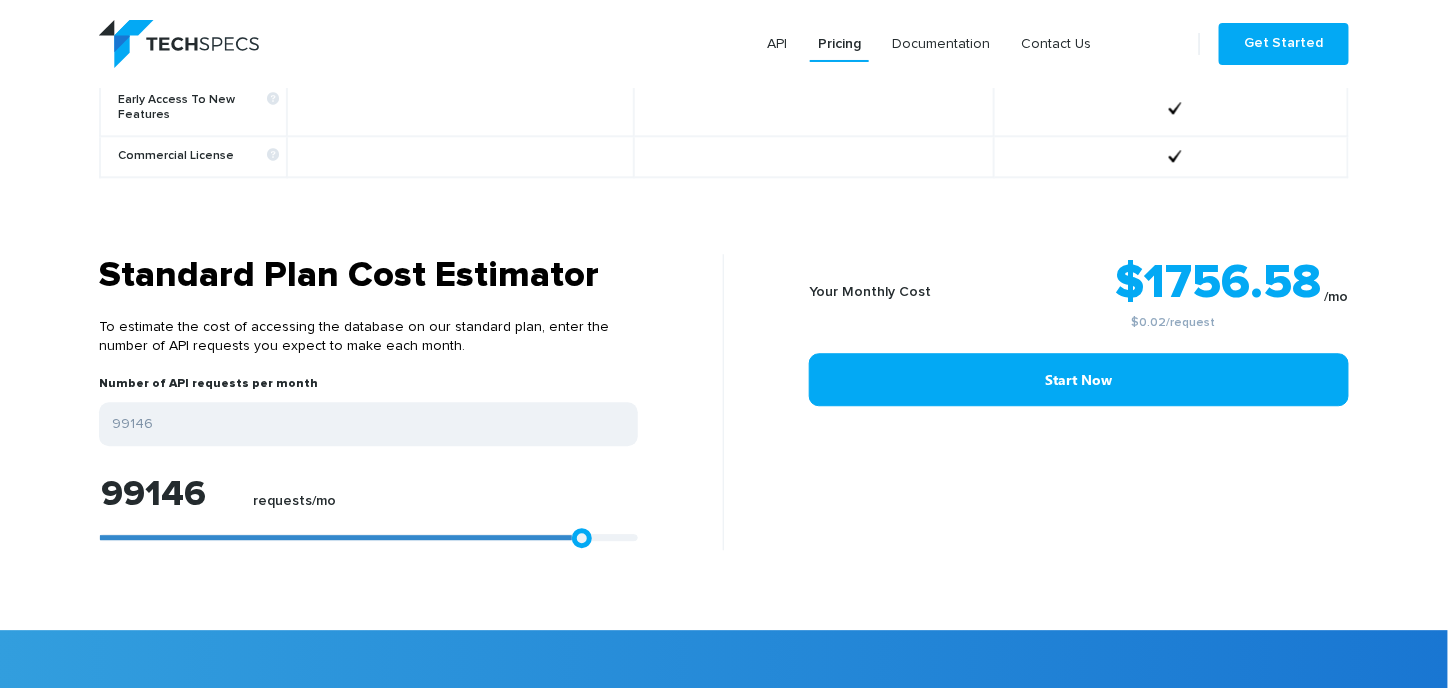 type on "99331" 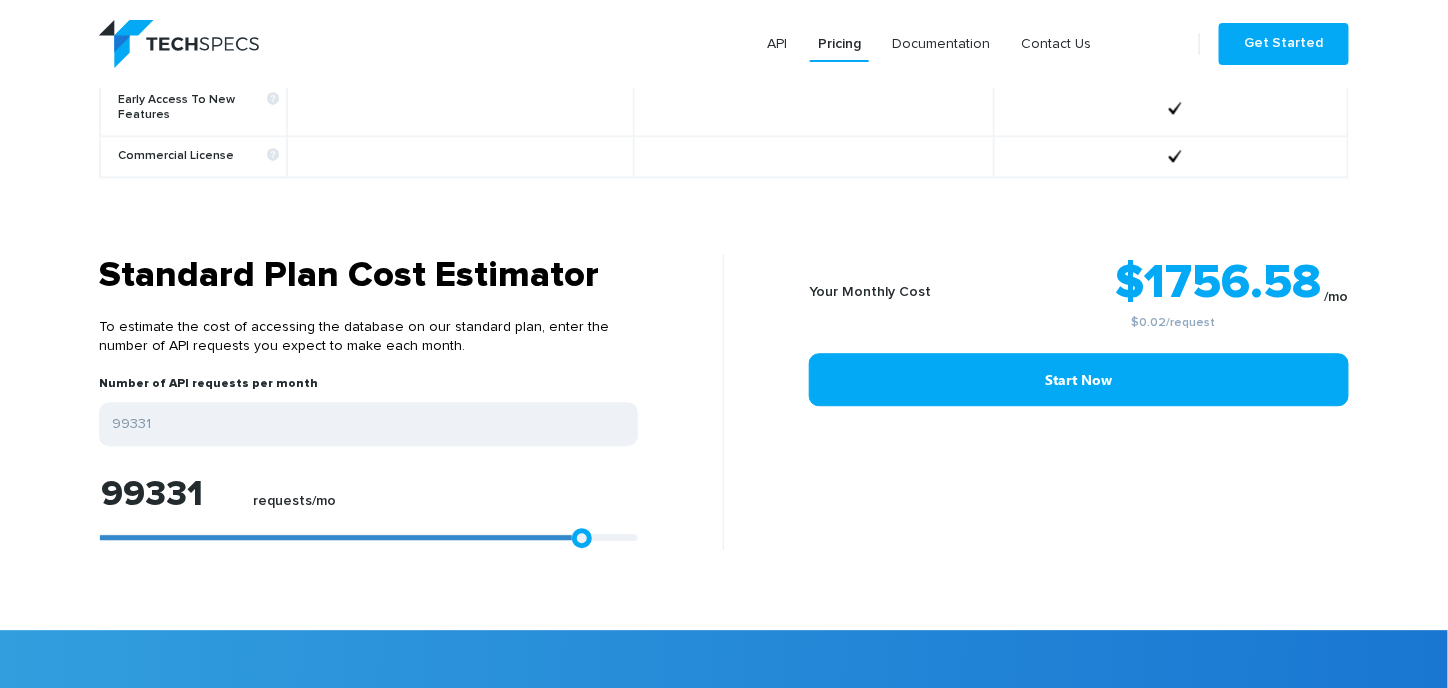 type on "99517" 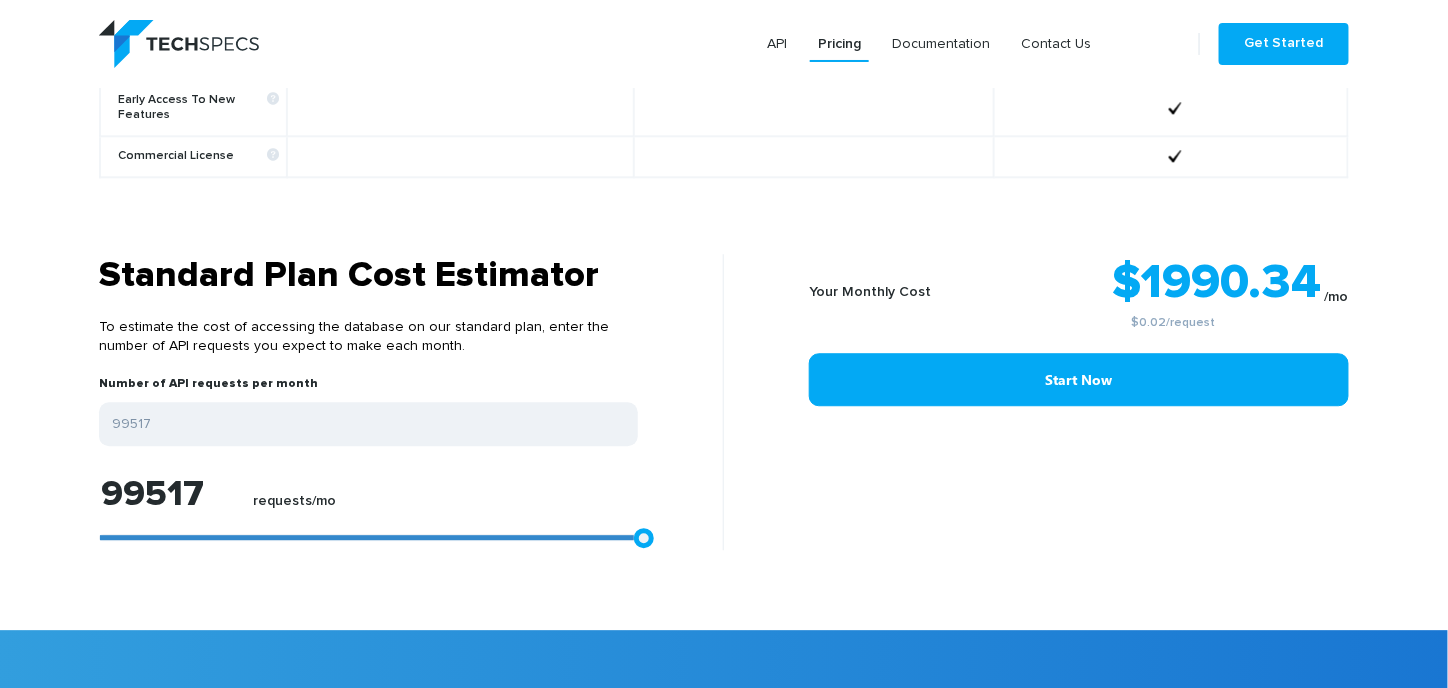 type on "99702" 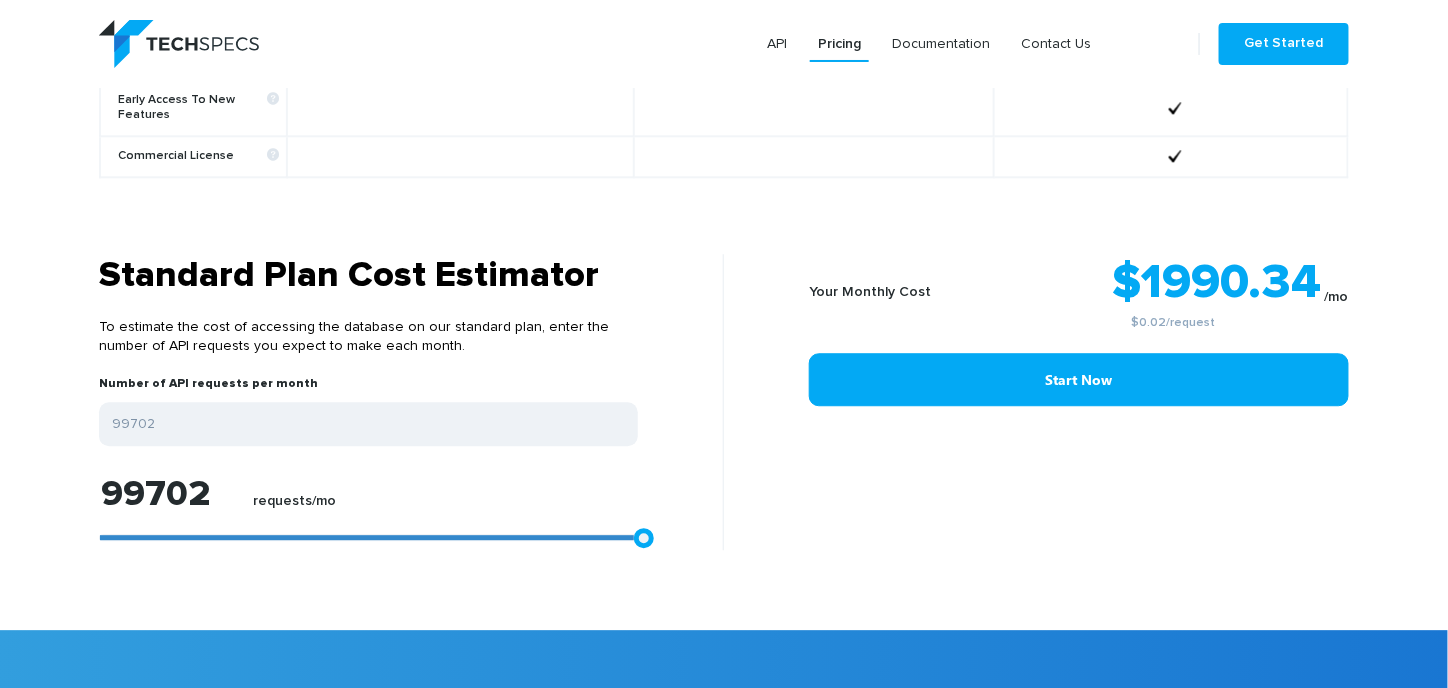 type on "99999" 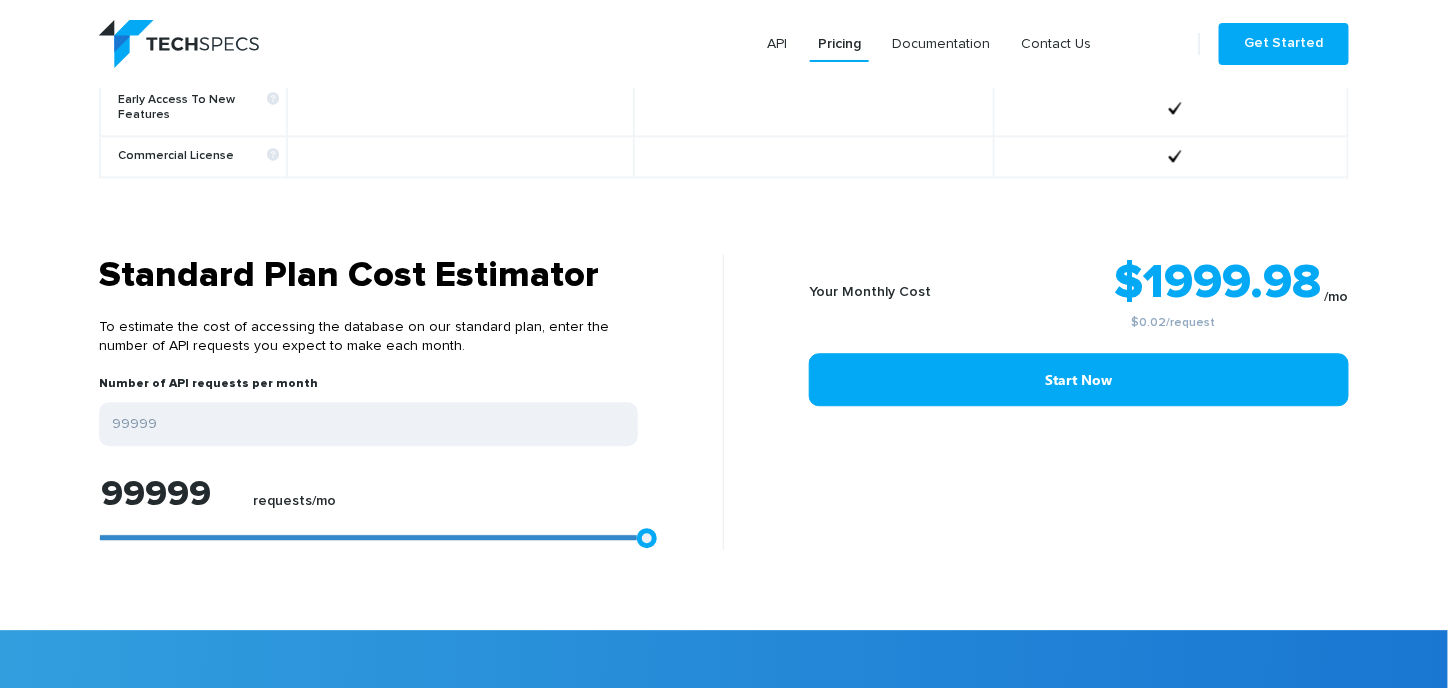 drag, startPoint x: 557, startPoint y: 519, endPoint x: 689, endPoint y: 539, distance: 133.50656 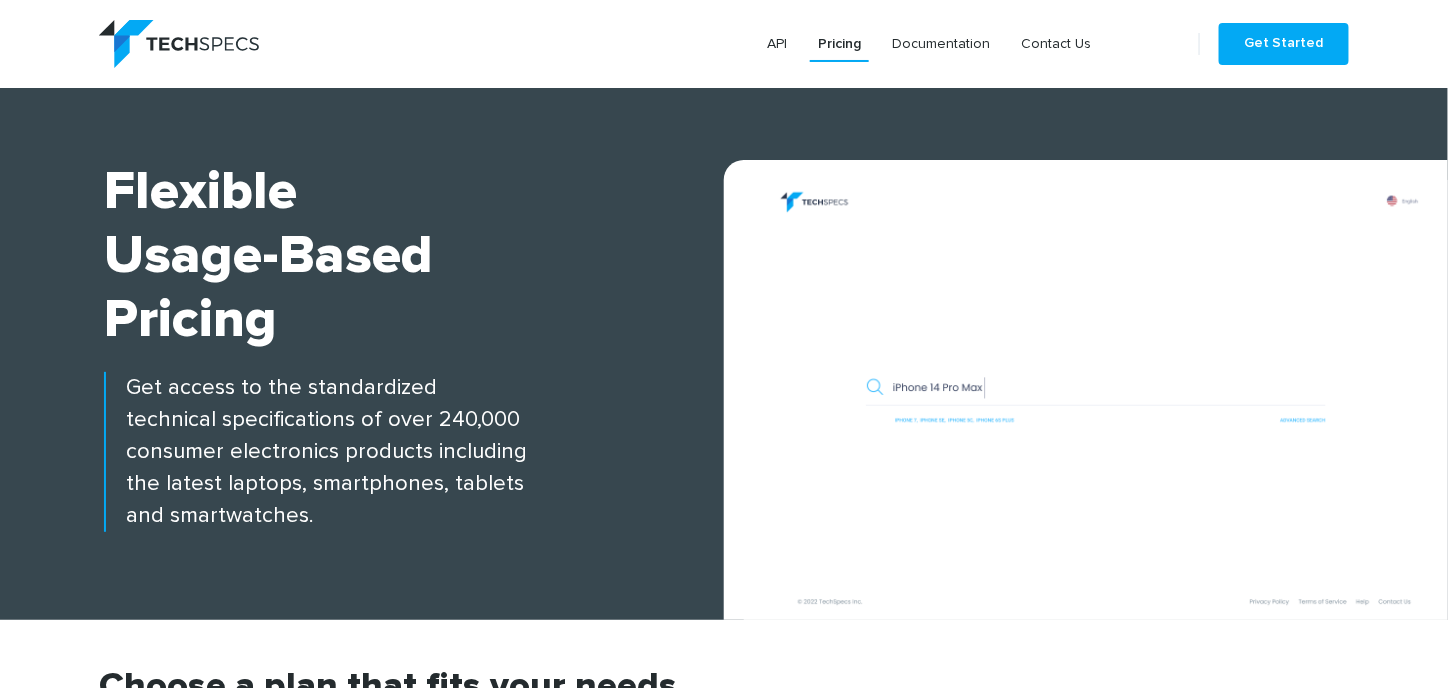 scroll, scrollTop: 0, scrollLeft: 0, axis: both 